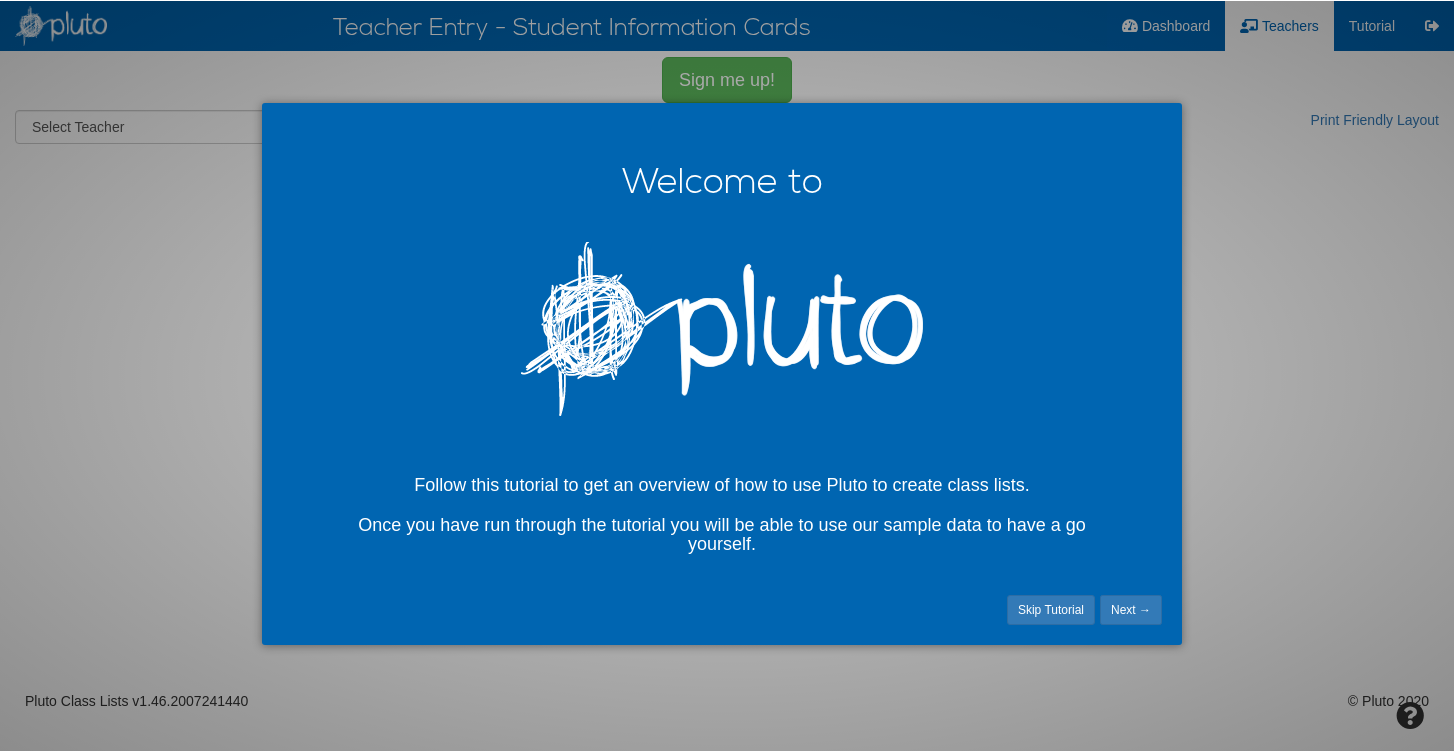 scroll, scrollTop: 0, scrollLeft: 0, axis: both 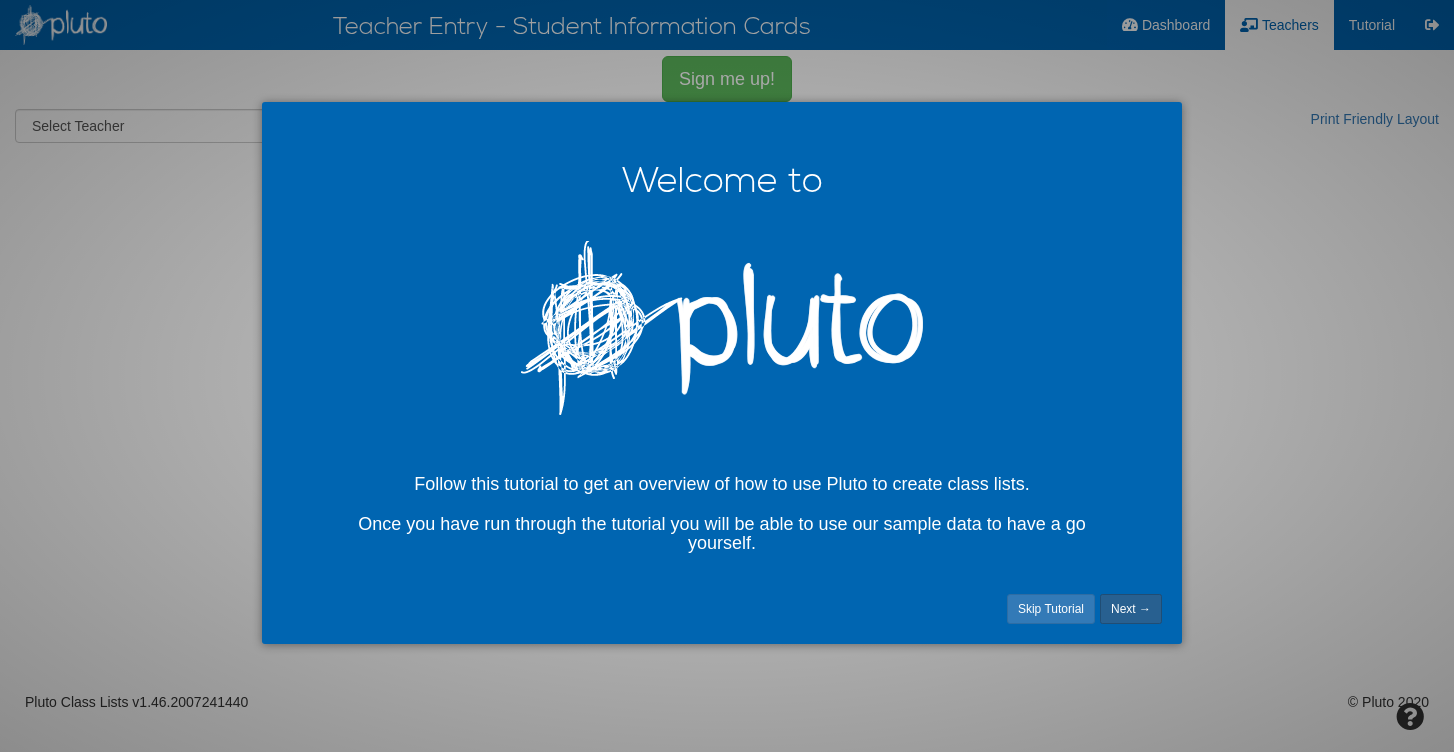 click on "Next →" at bounding box center (1131, 609) 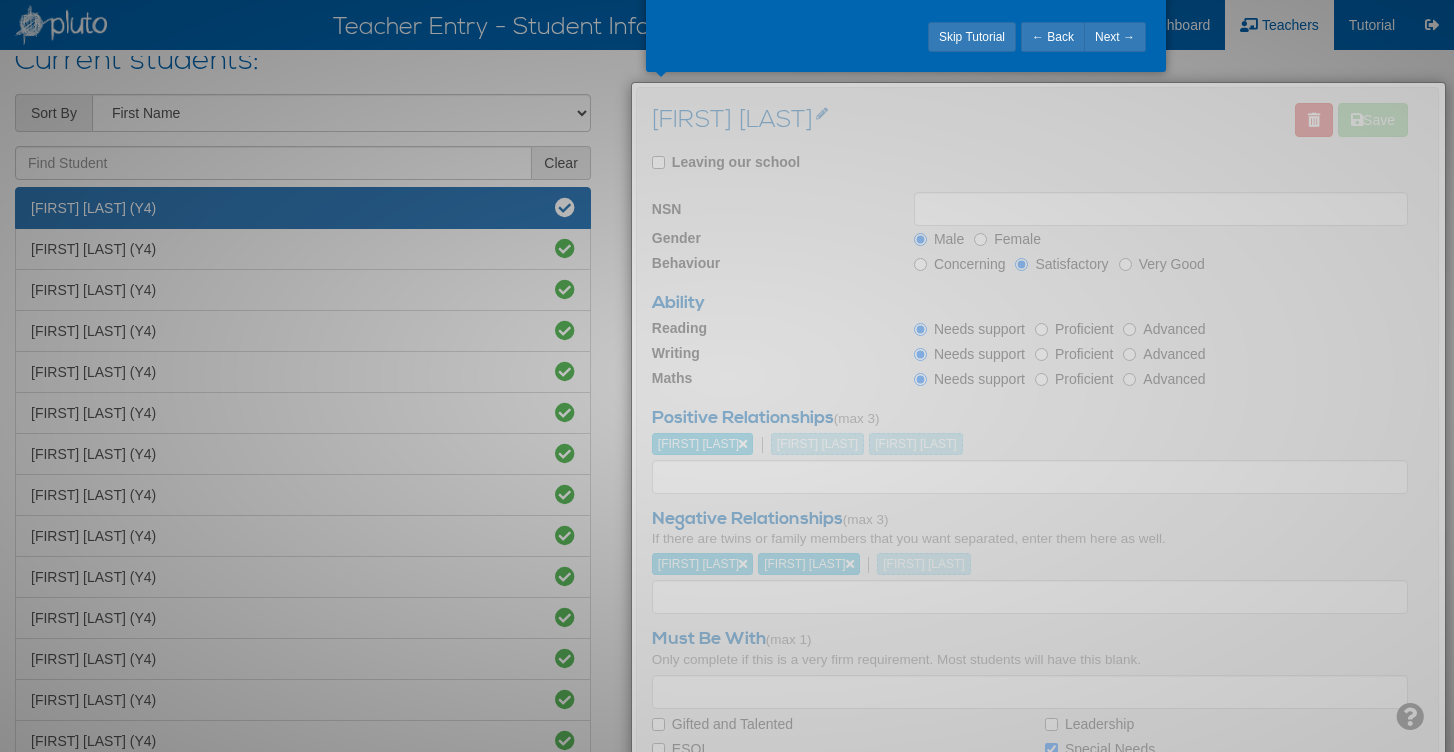 scroll, scrollTop: 243, scrollLeft: 0, axis: vertical 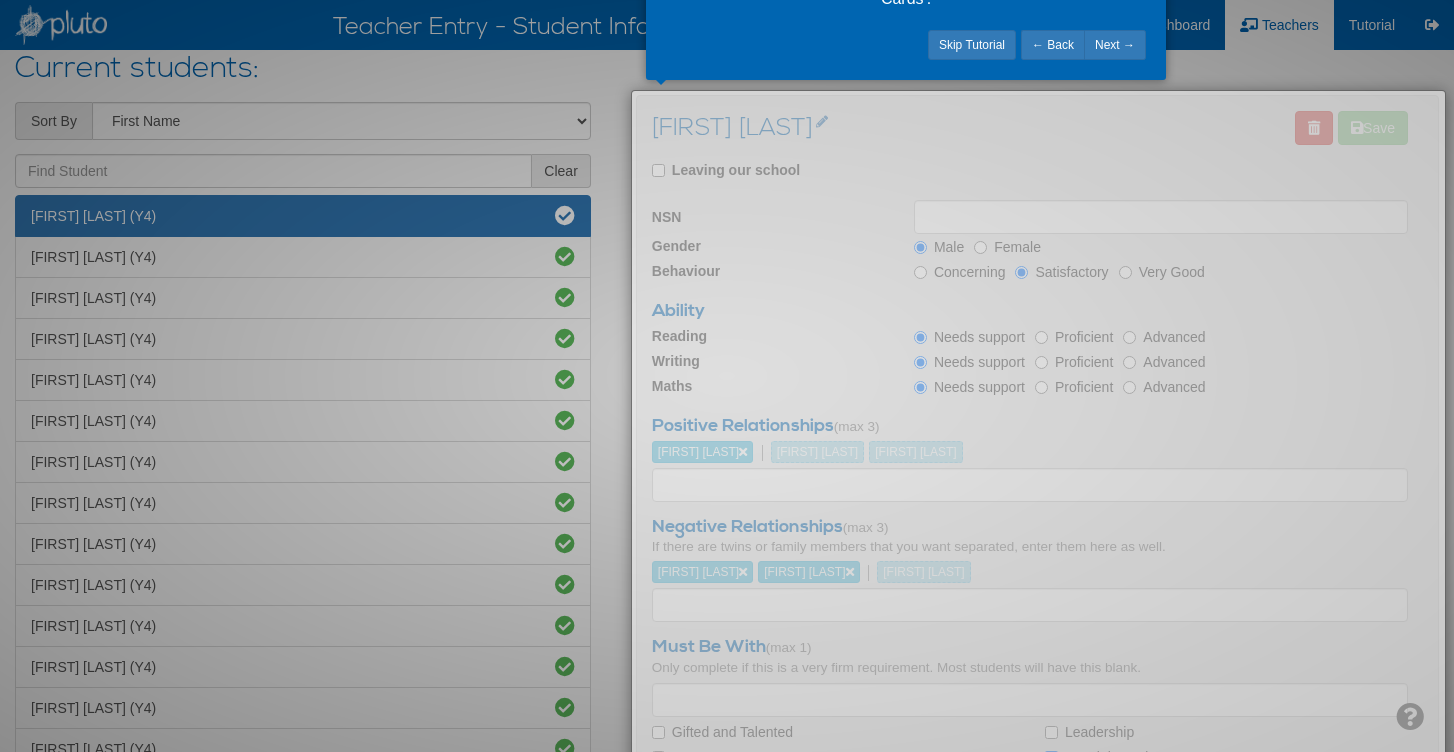 click at bounding box center (1037, 456) 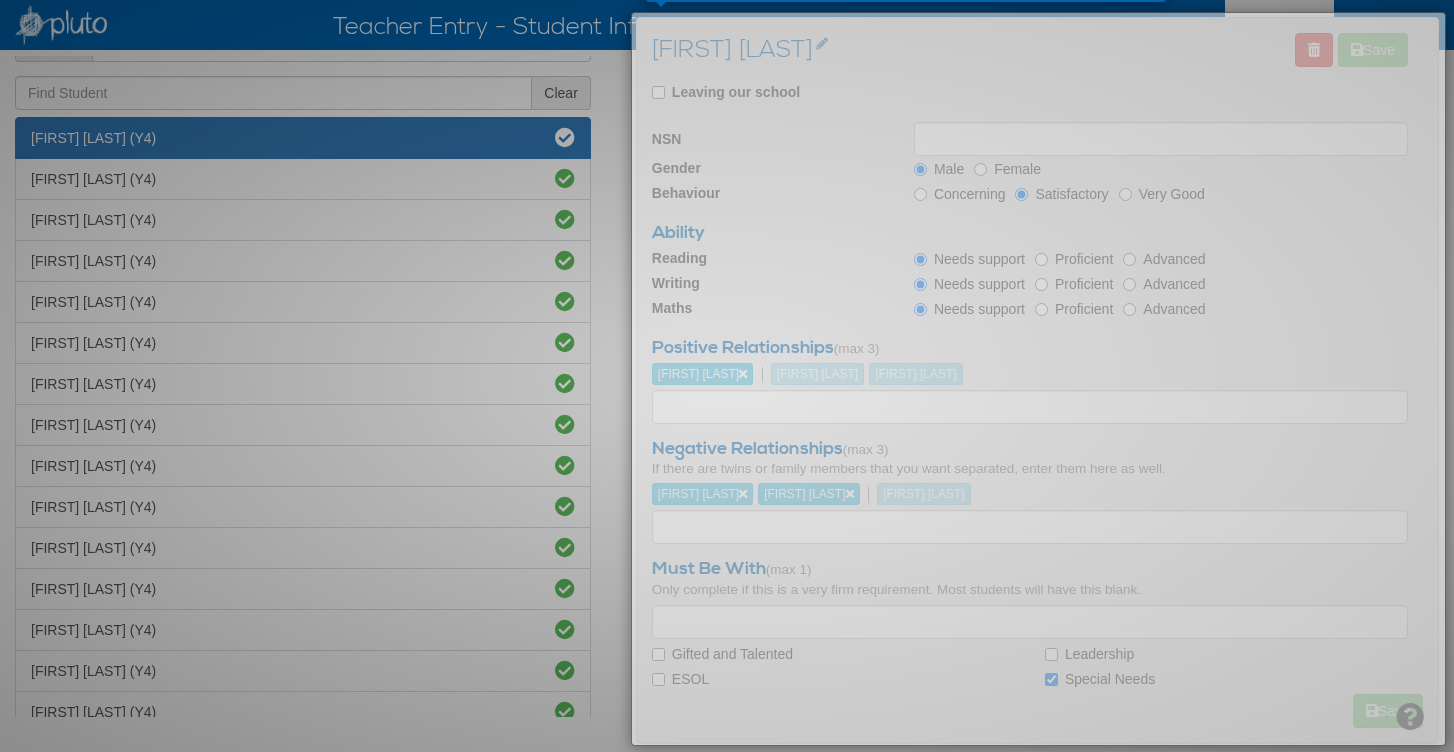 scroll, scrollTop: 323, scrollLeft: 0, axis: vertical 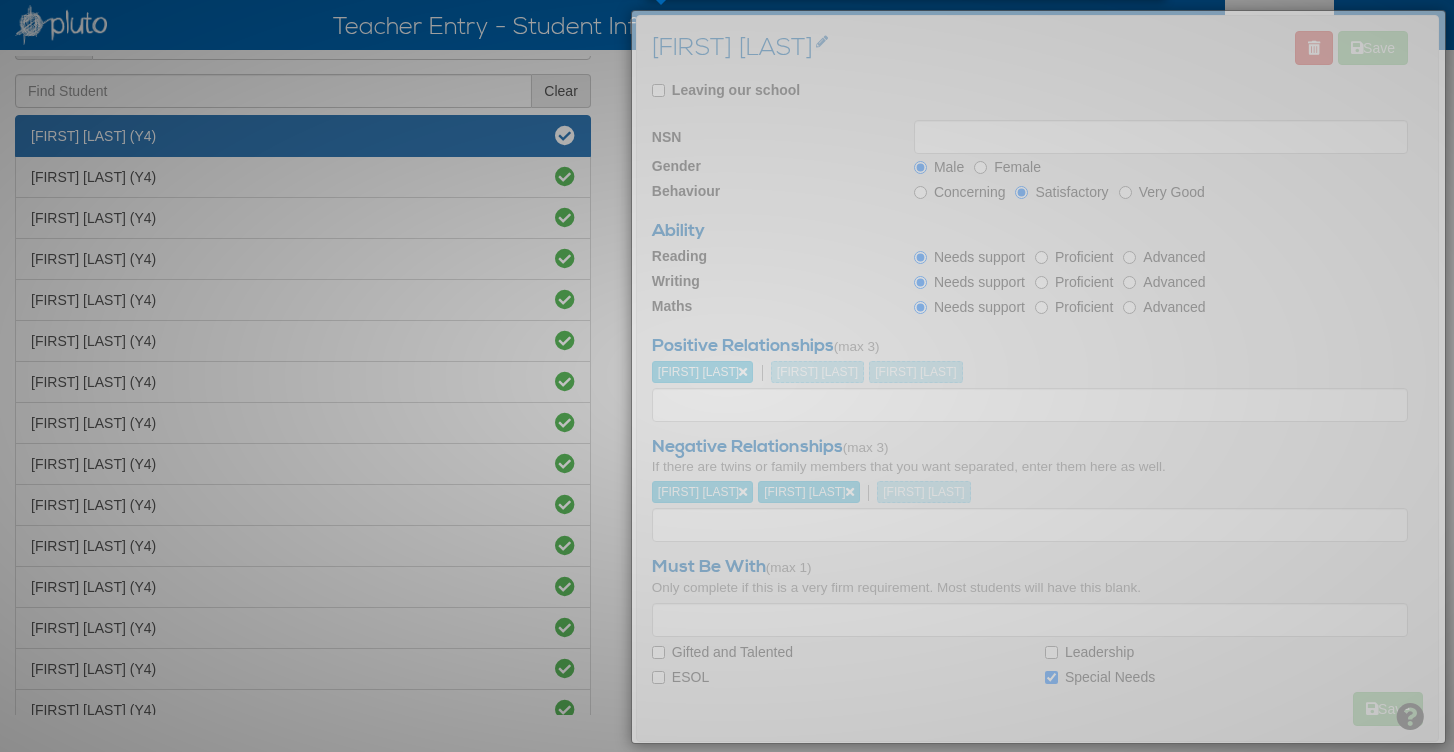 click at bounding box center [727, 376] 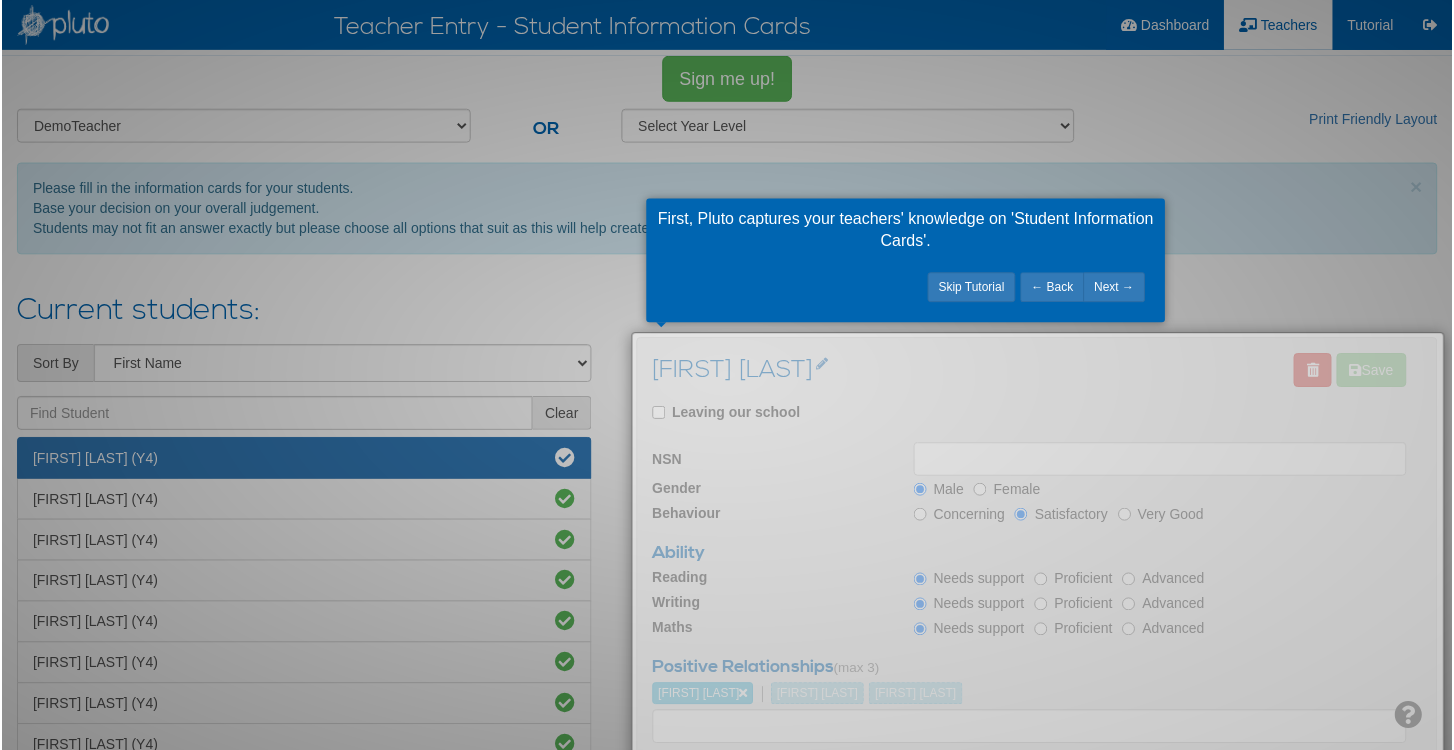 scroll, scrollTop: 0, scrollLeft: 0, axis: both 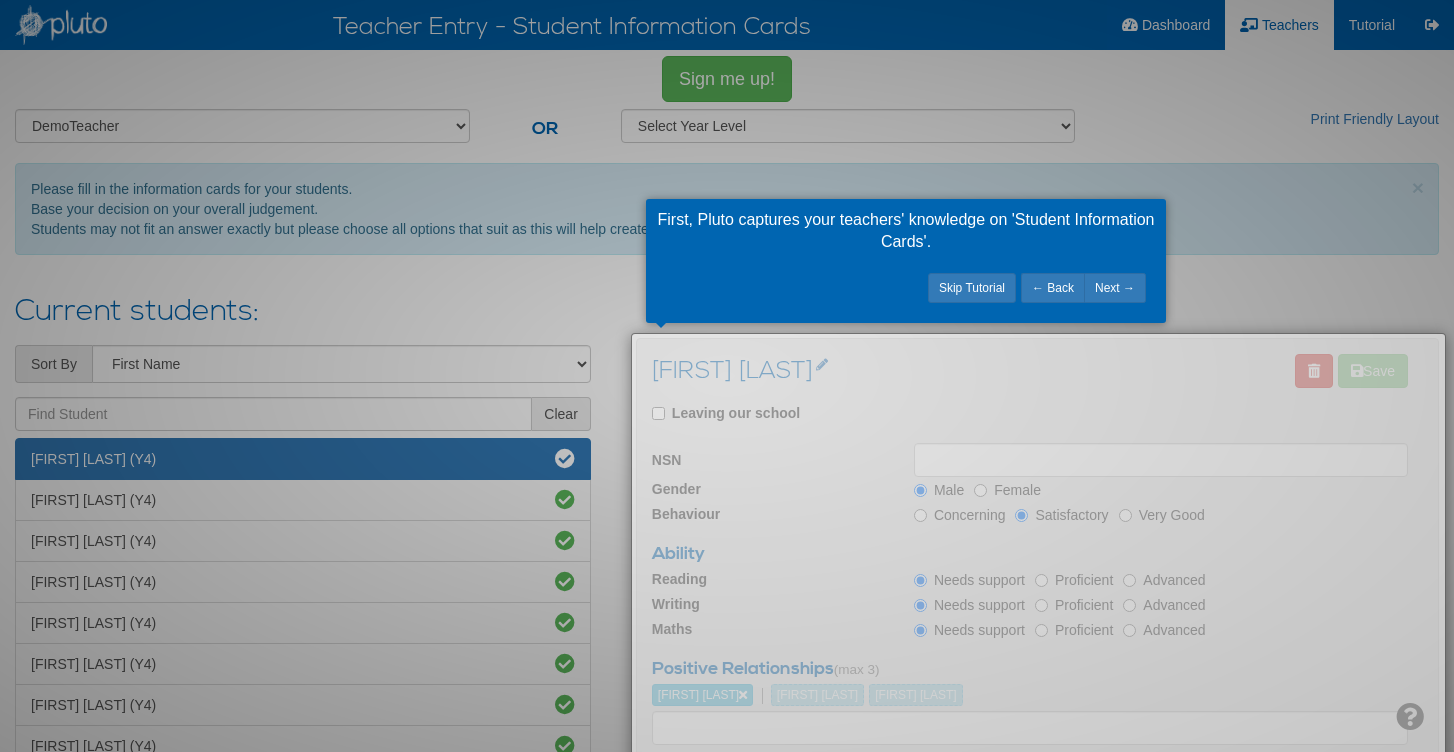 click at bounding box center [727, 376] 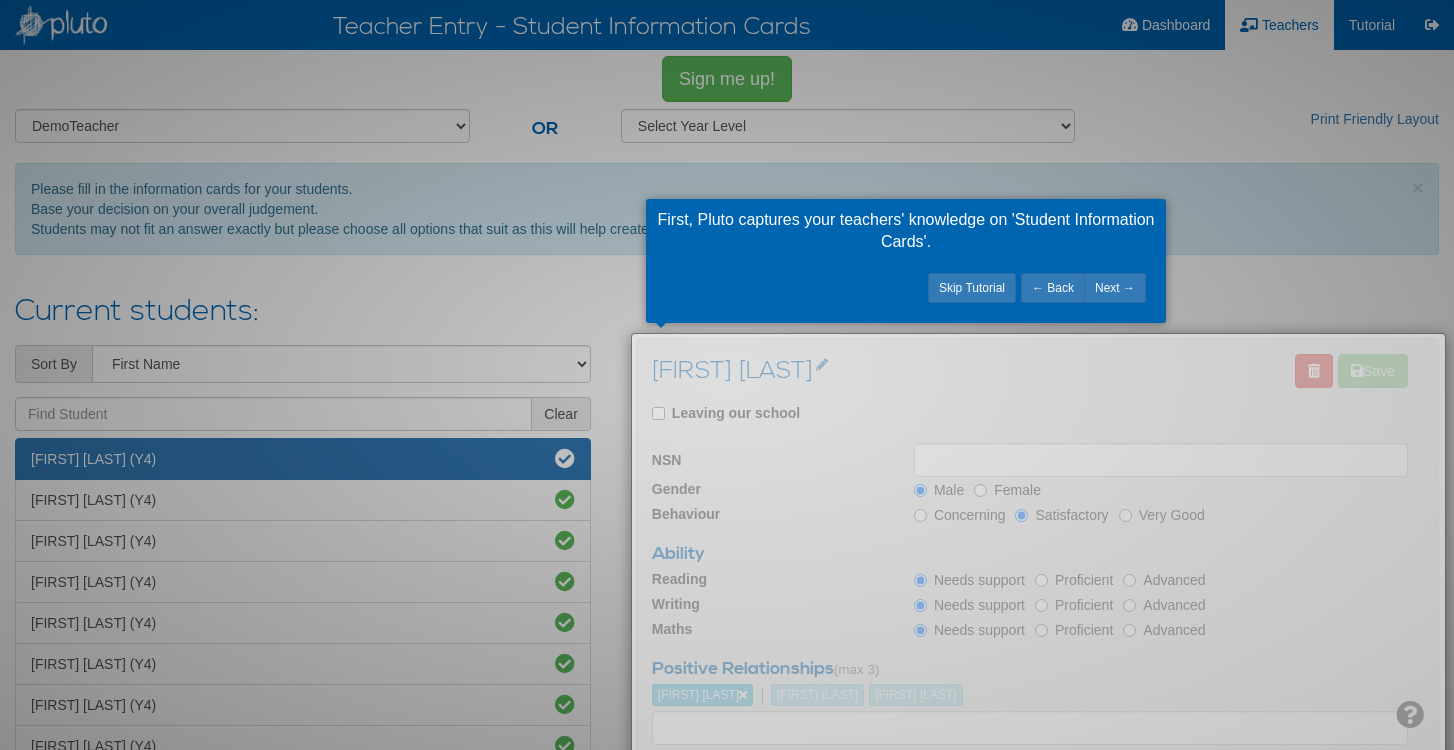 click at bounding box center (727, 375) 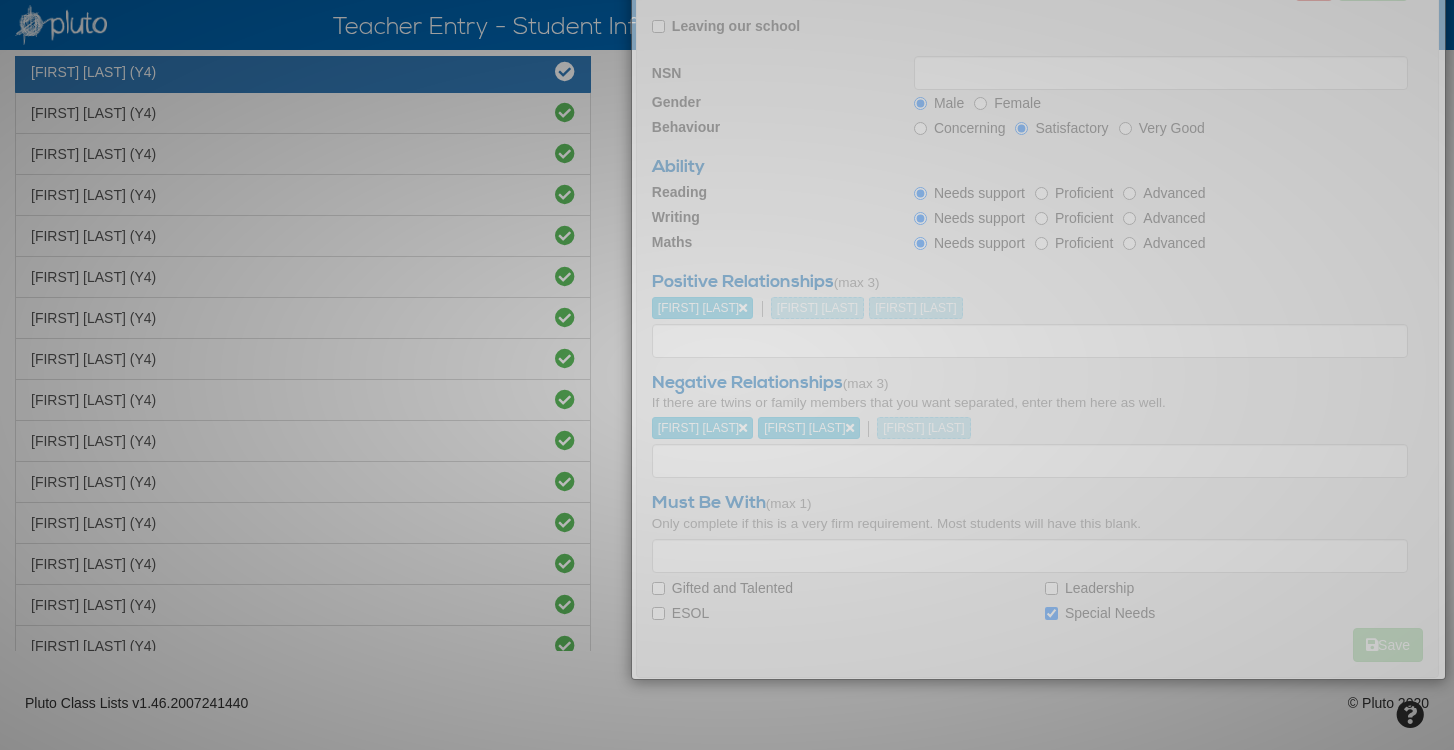 scroll, scrollTop: 385, scrollLeft: 0, axis: vertical 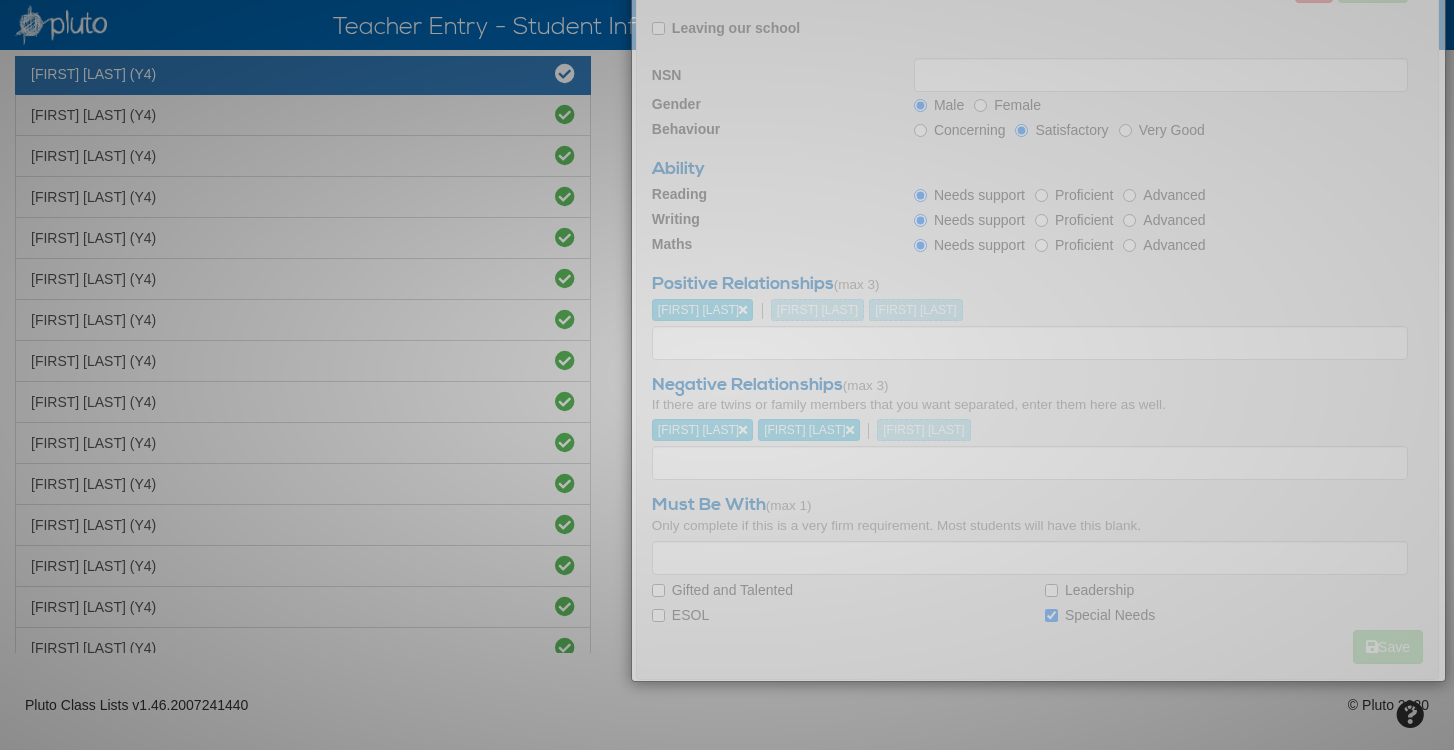 click at bounding box center [1037, 314] 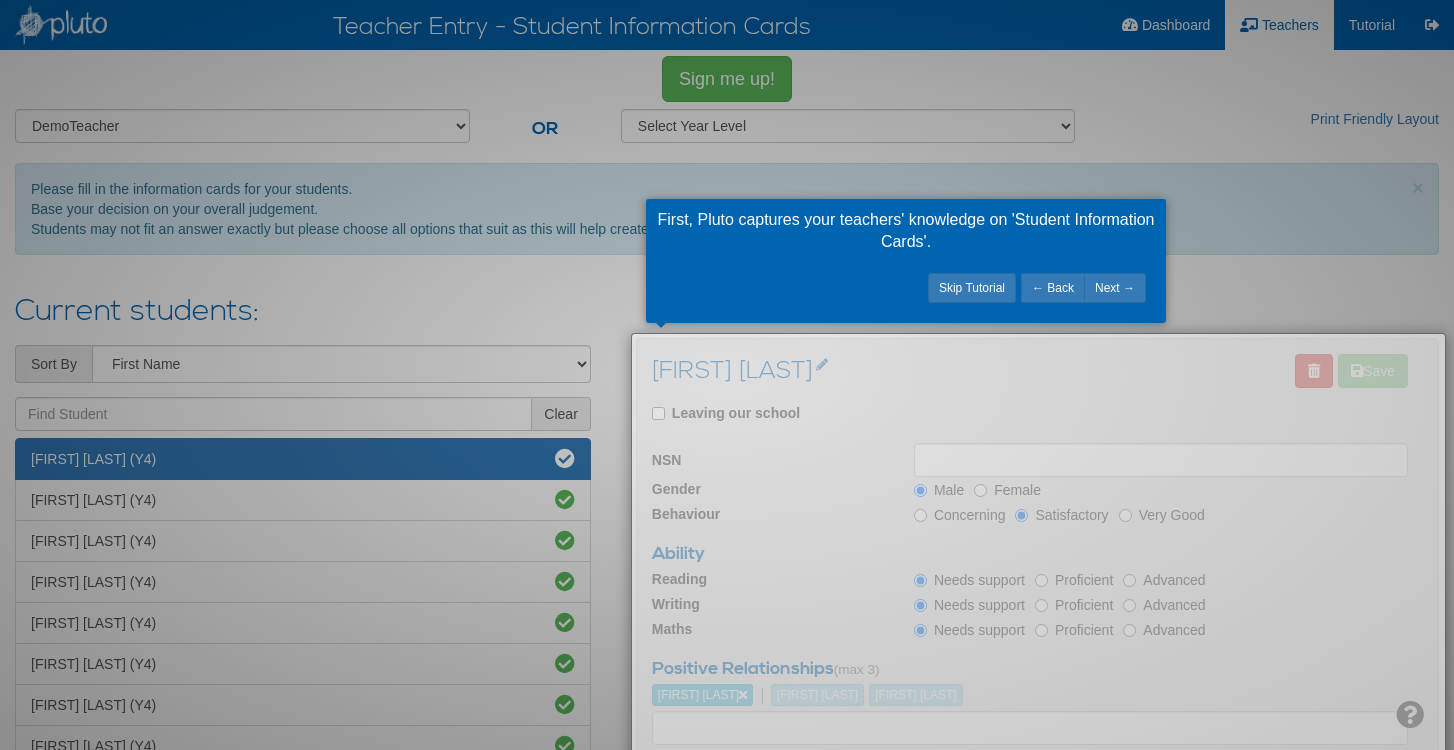 scroll, scrollTop: 0, scrollLeft: 0, axis: both 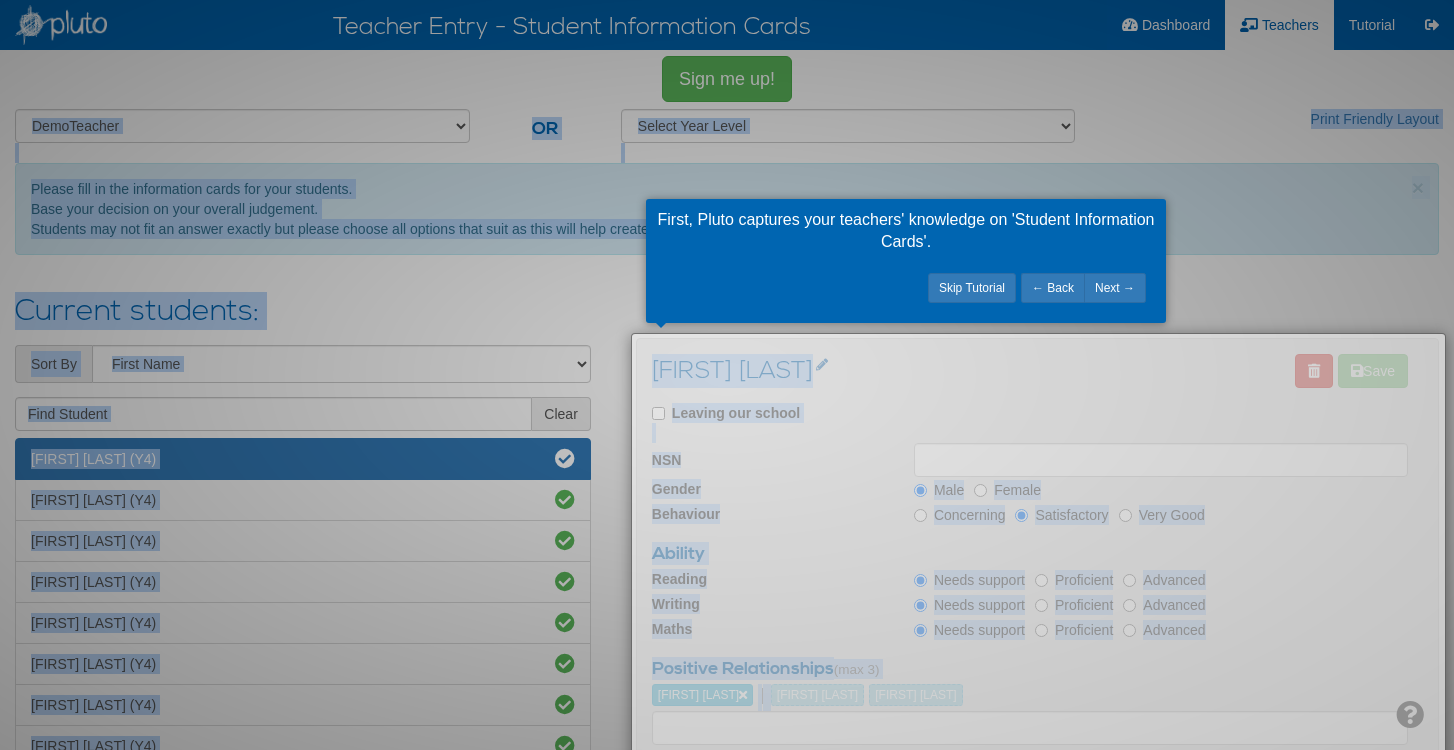drag, startPoint x: 1099, startPoint y: -7, endPoint x: 1038, endPoint y: 16, distance: 65.192024 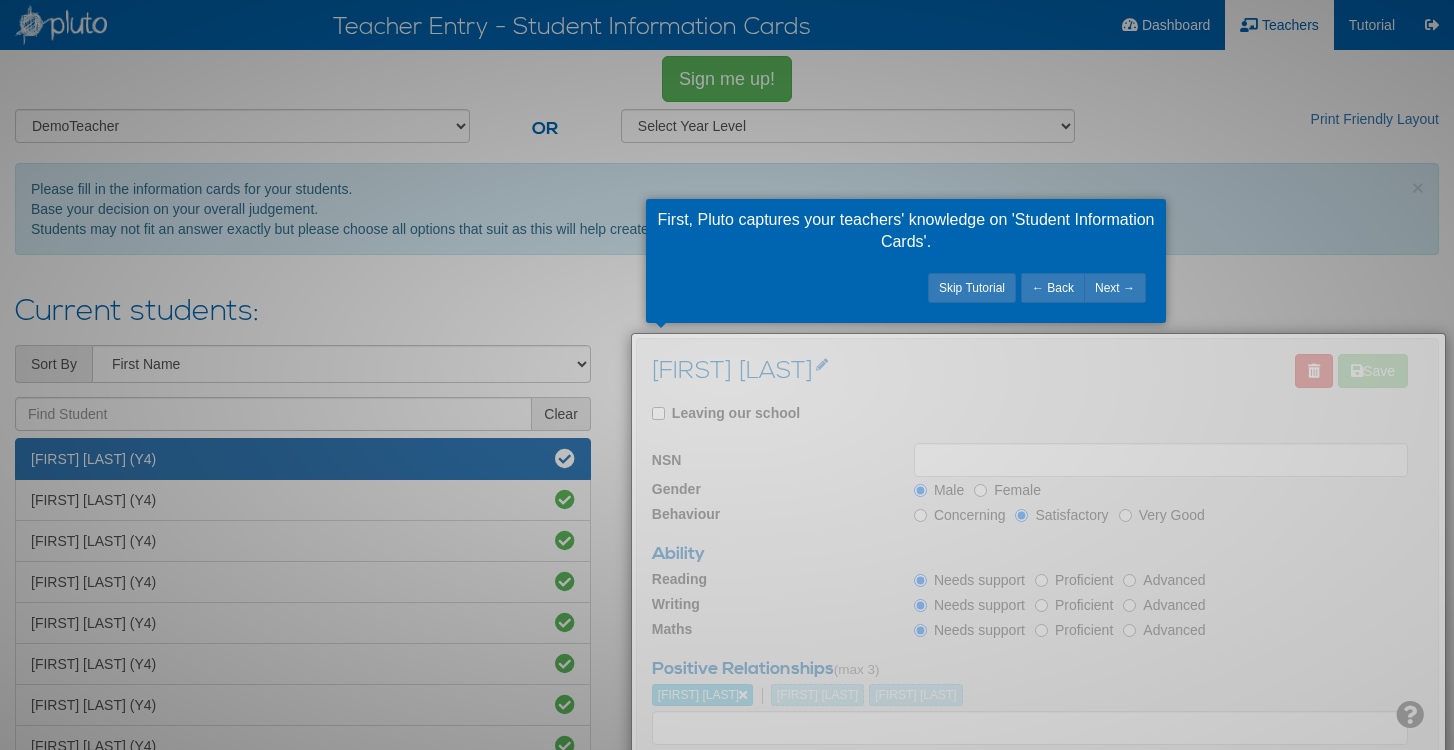 drag, startPoint x: 808, startPoint y: 454, endPoint x: 565, endPoint y: 457, distance: 243.01852 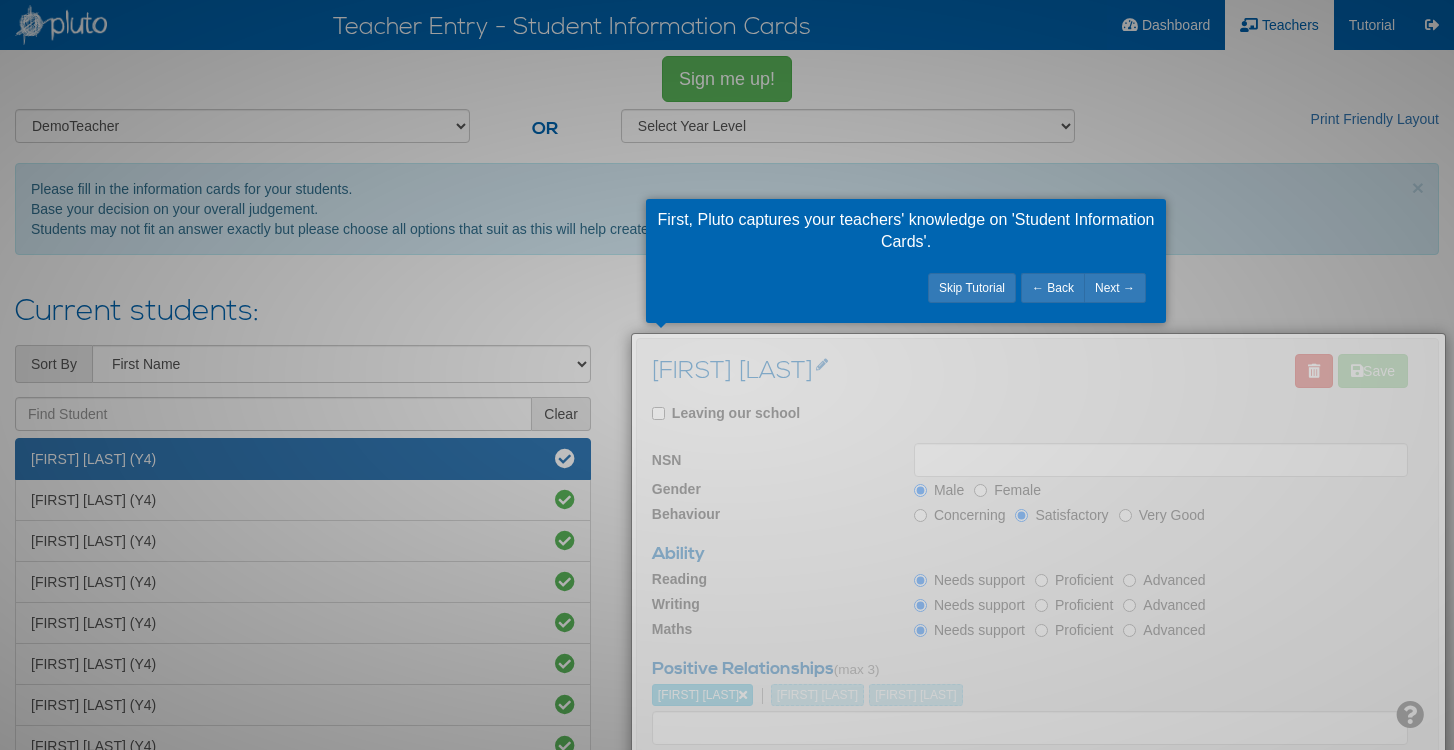click at bounding box center [727, 375] 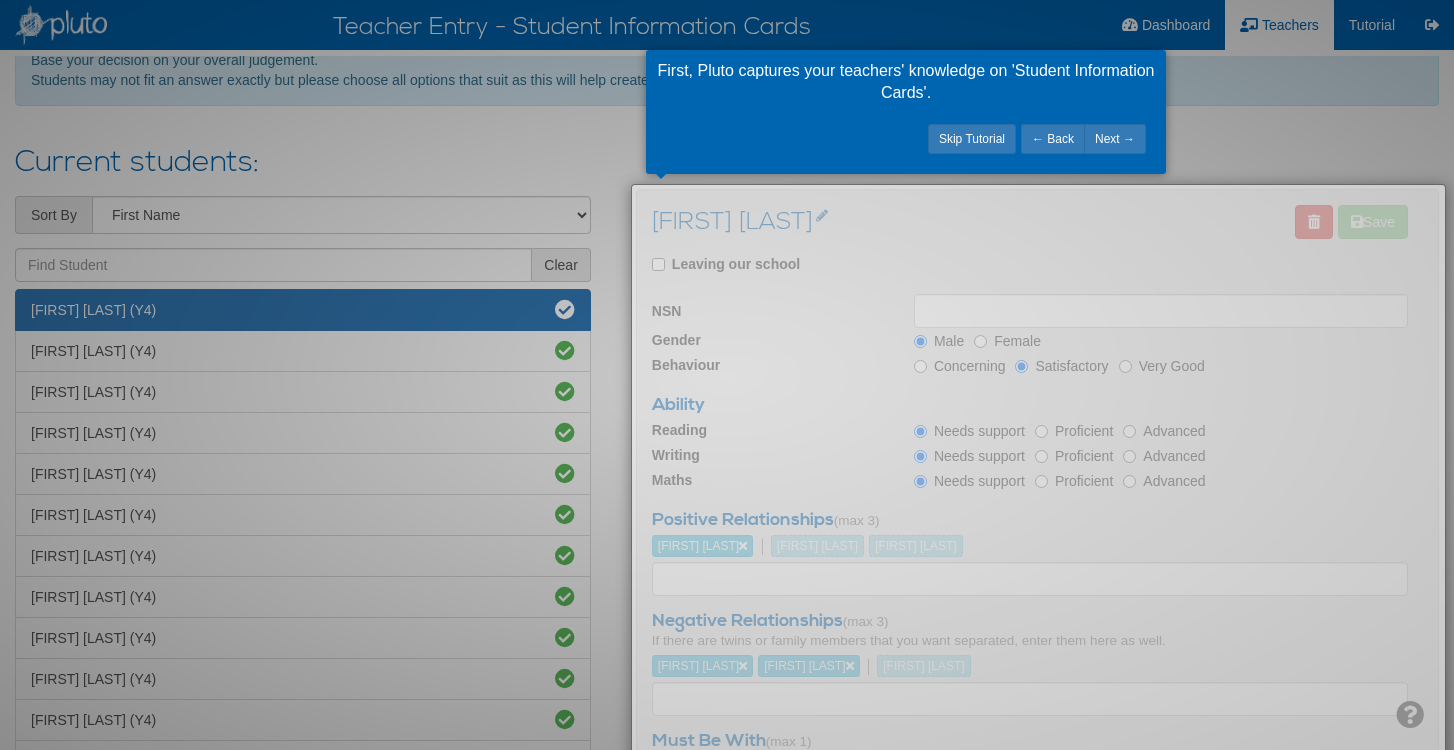click at bounding box center (1037, 550) 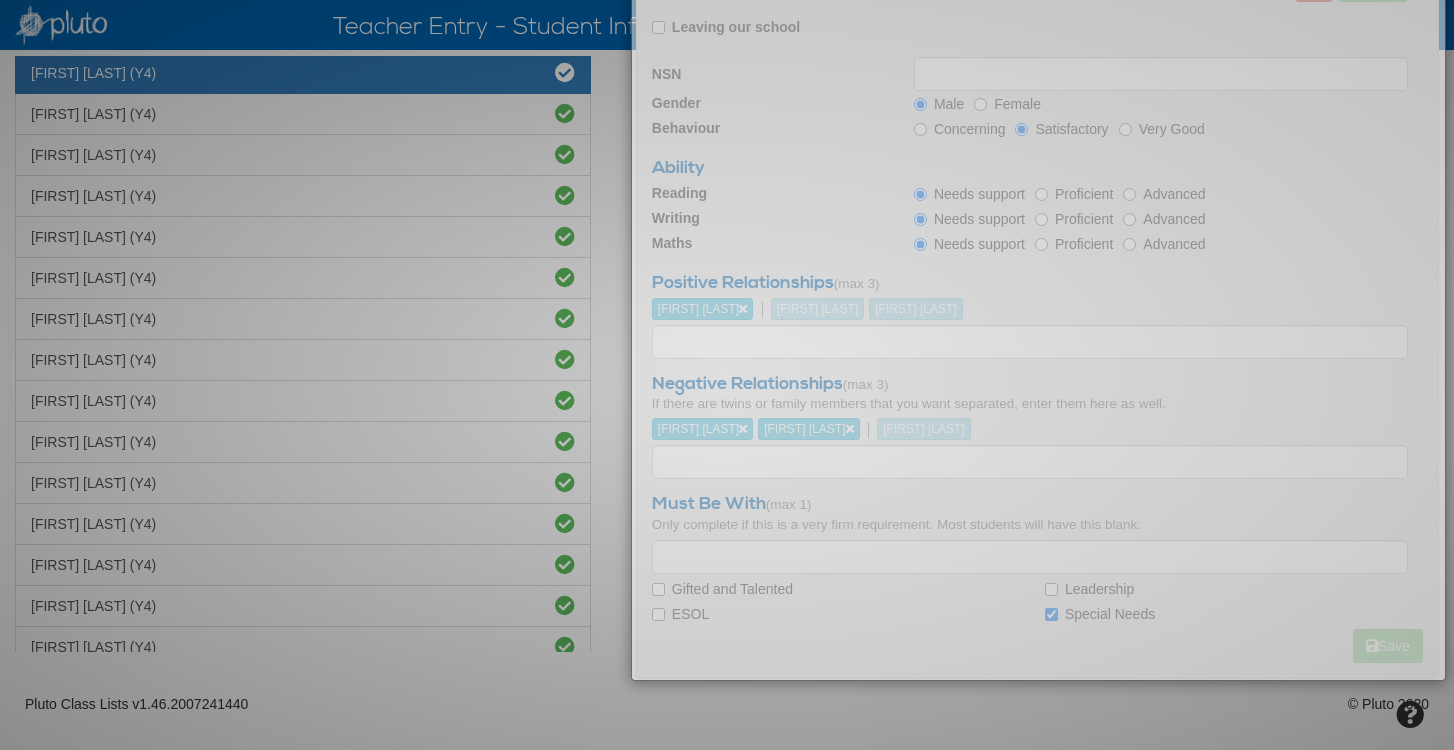 scroll, scrollTop: 385, scrollLeft: 0, axis: vertical 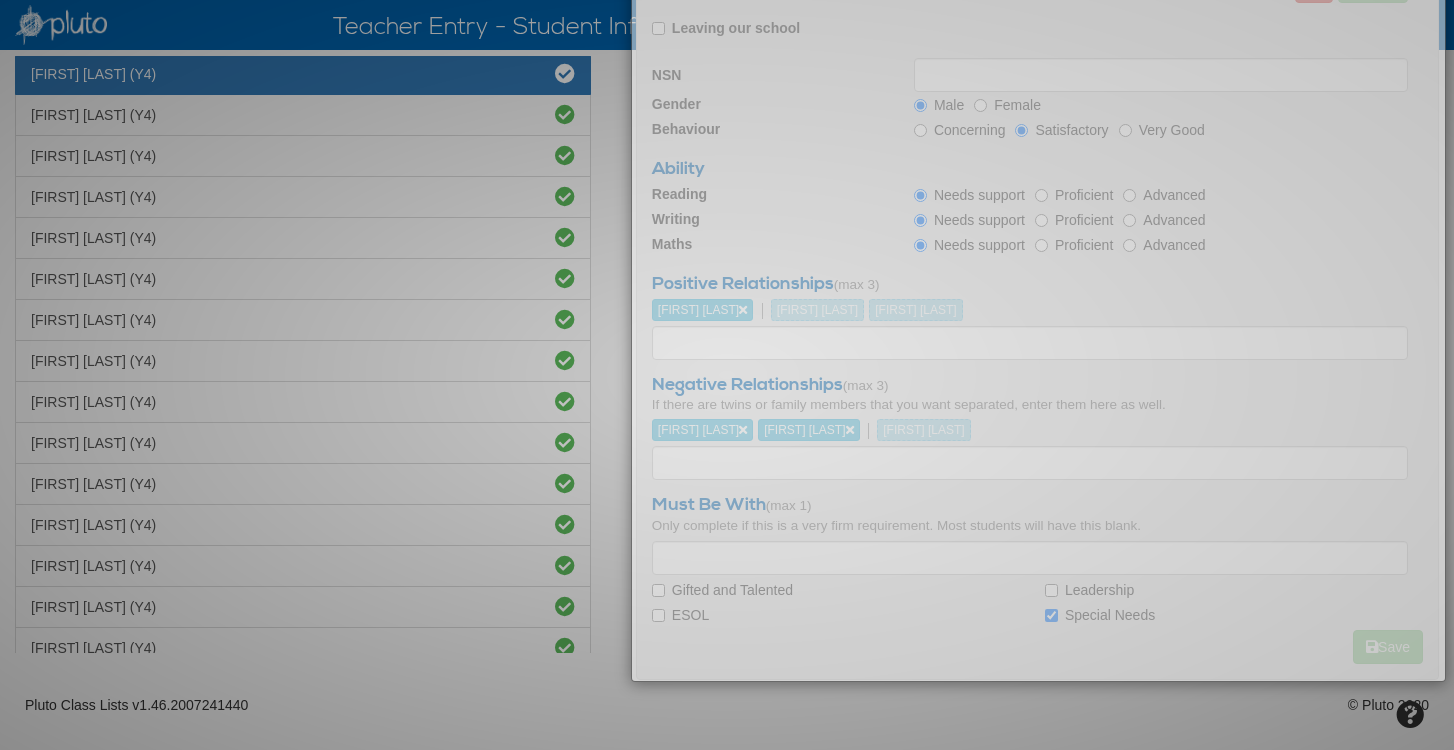 click at bounding box center [1037, 314] 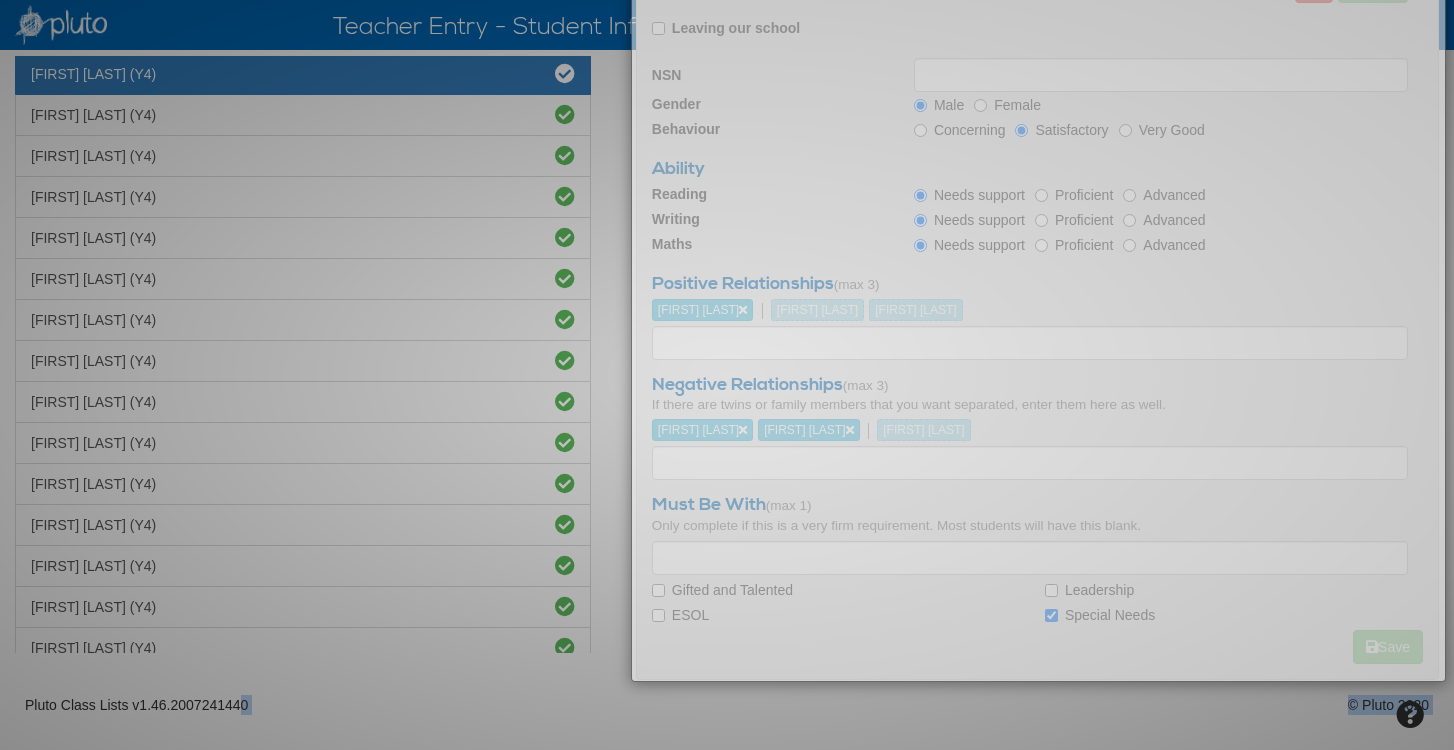 drag, startPoint x: 150, startPoint y: 248, endPoint x: 166, endPoint y: 830, distance: 582.2199 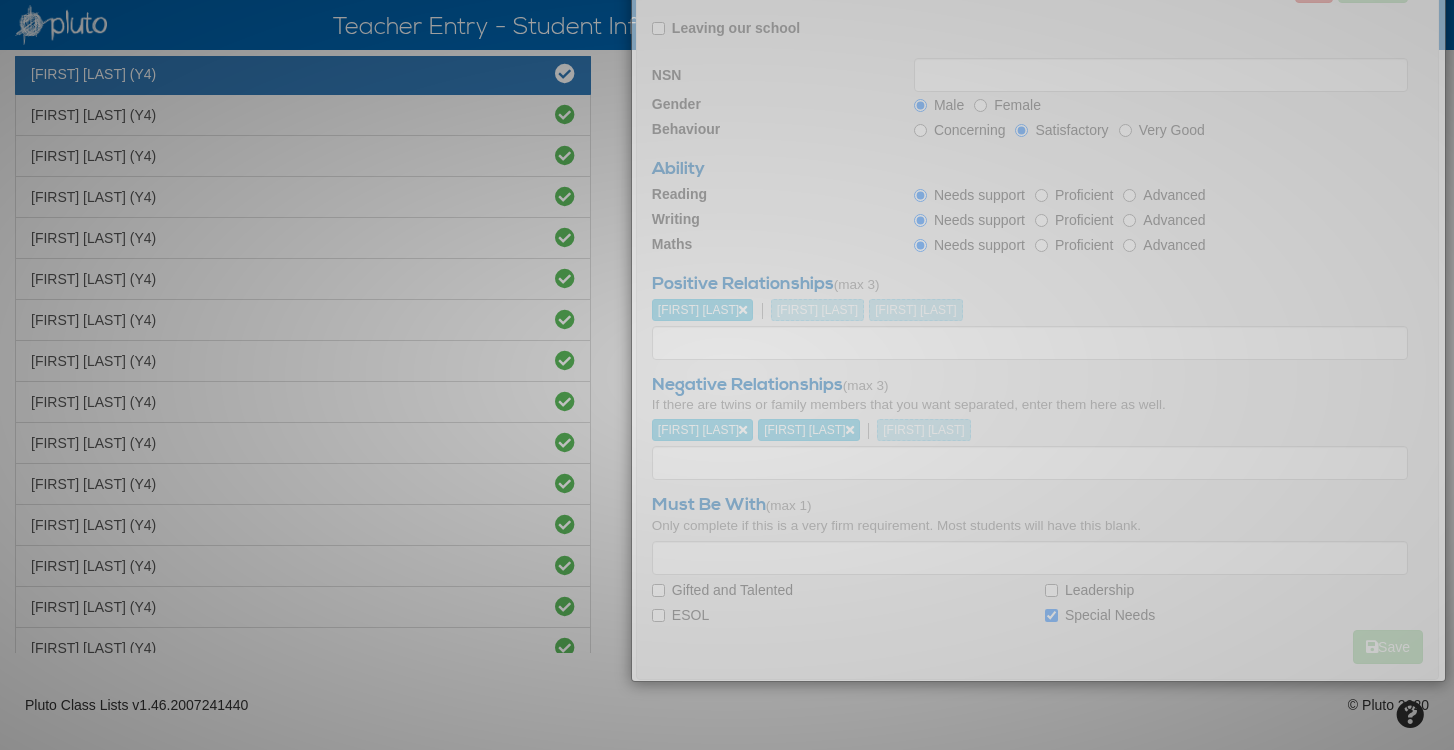 click at bounding box center (727, 375) 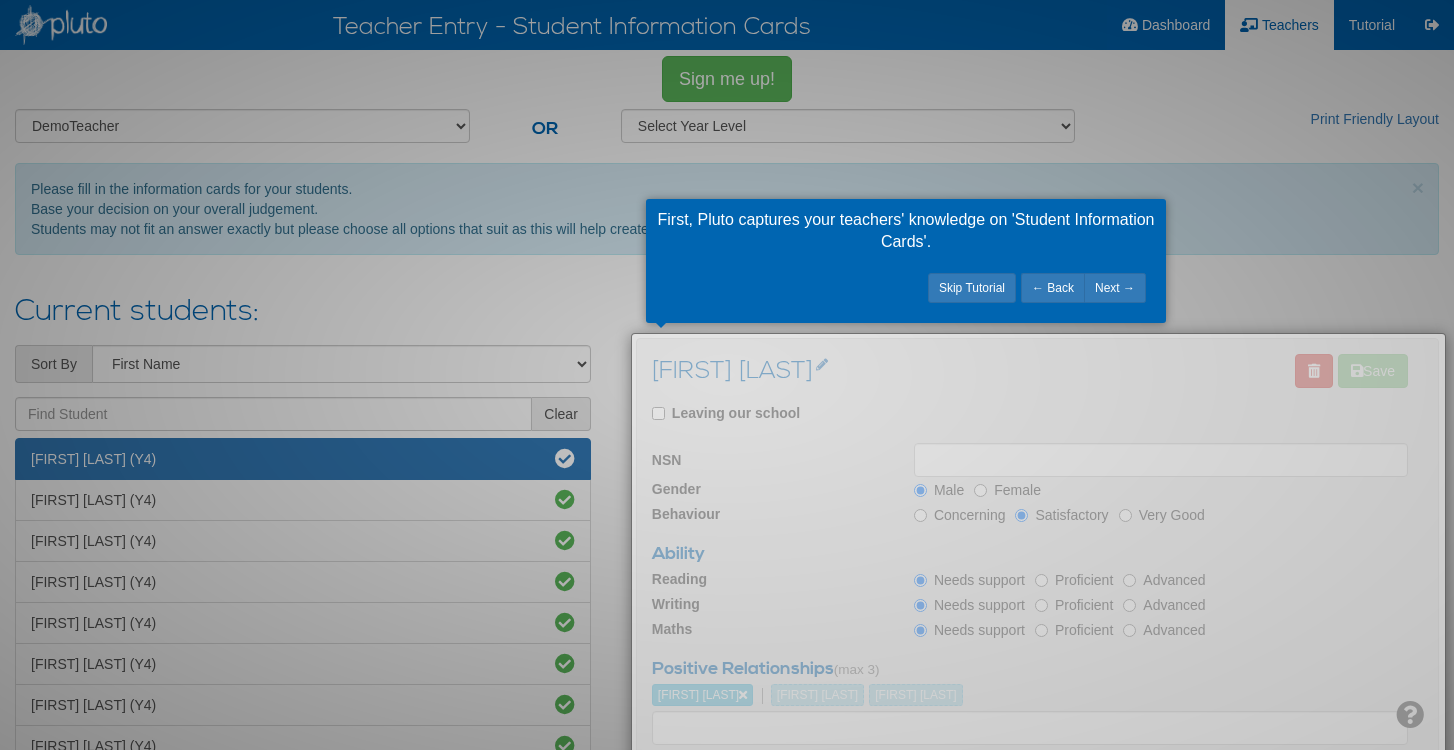 scroll, scrollTop: 0, scrollLeft: 0, axis: both 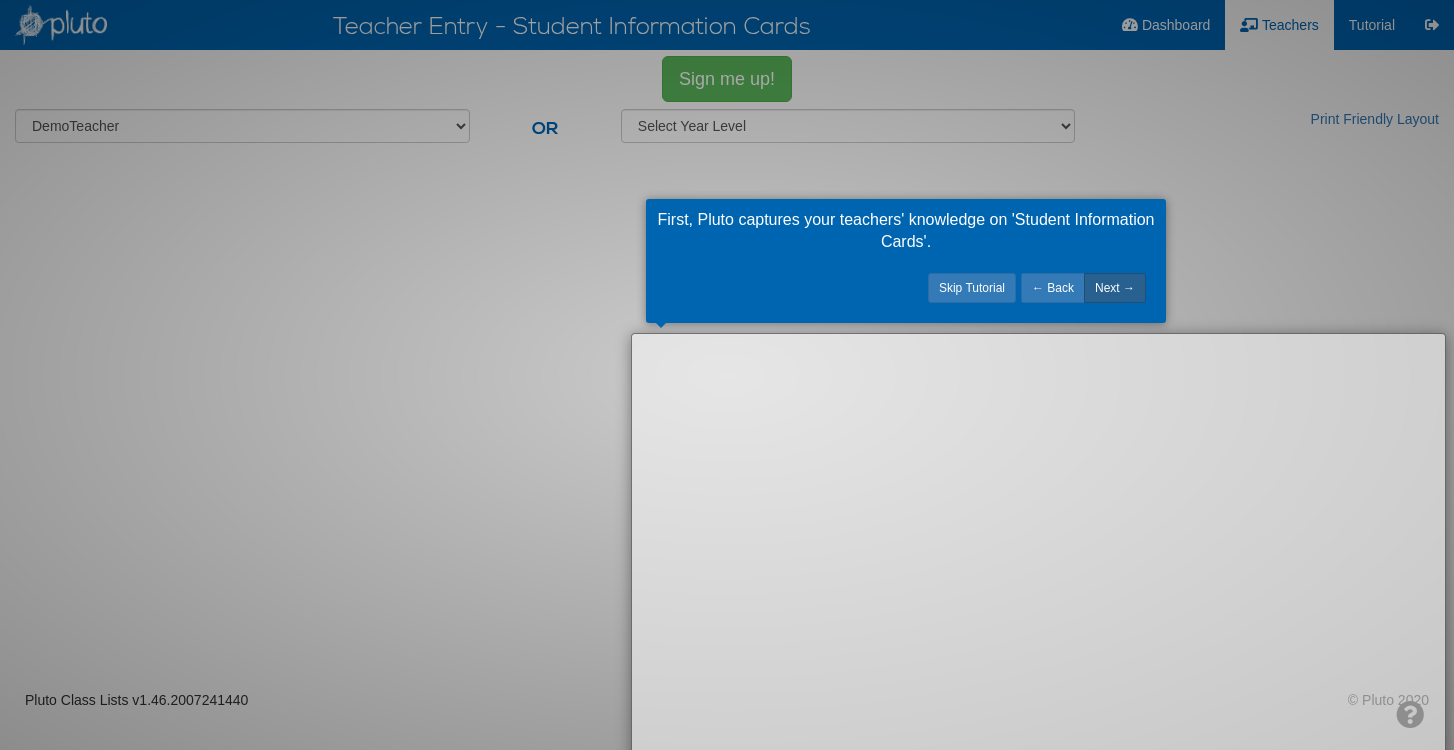 click on "Next →" at bounding box center [1115, 288] 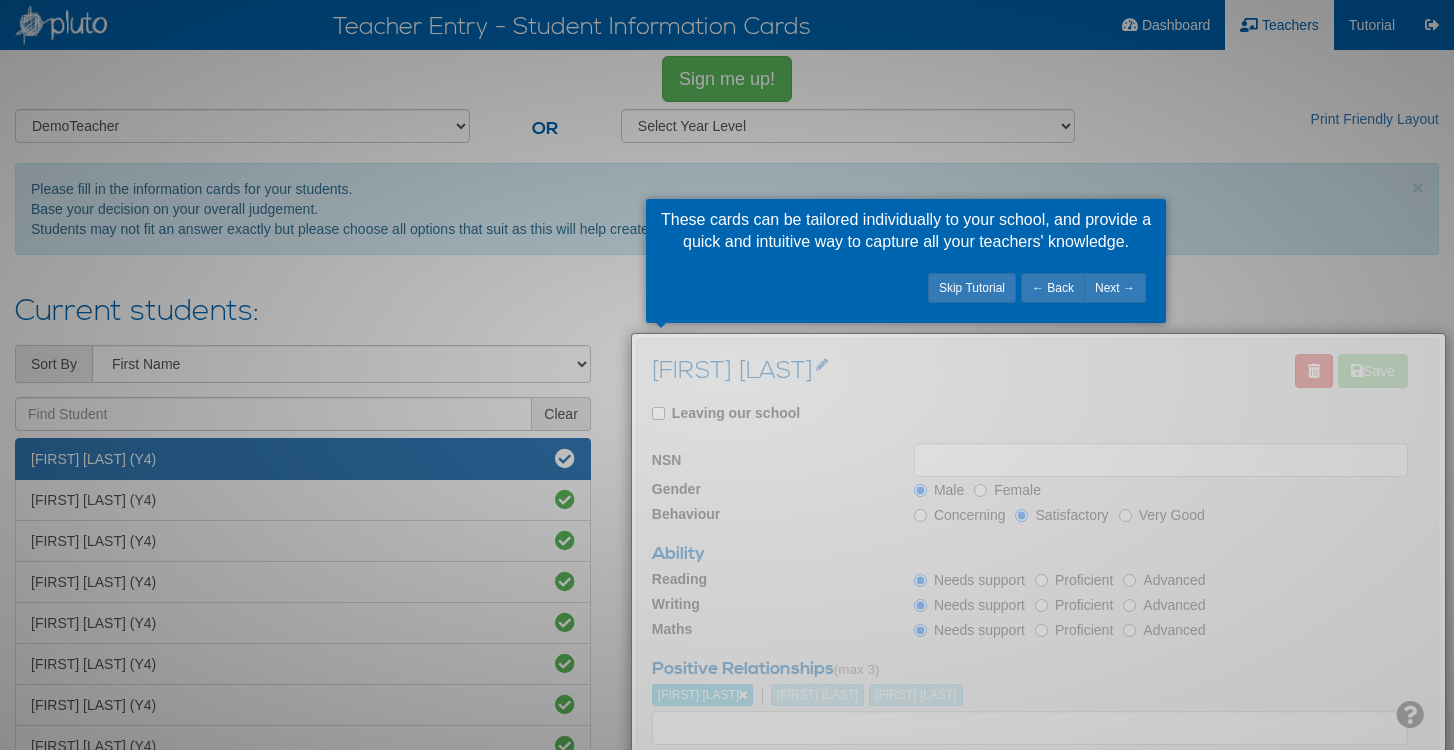 scroll, scrollTop: 0, scrollLeft: 0, axis: both 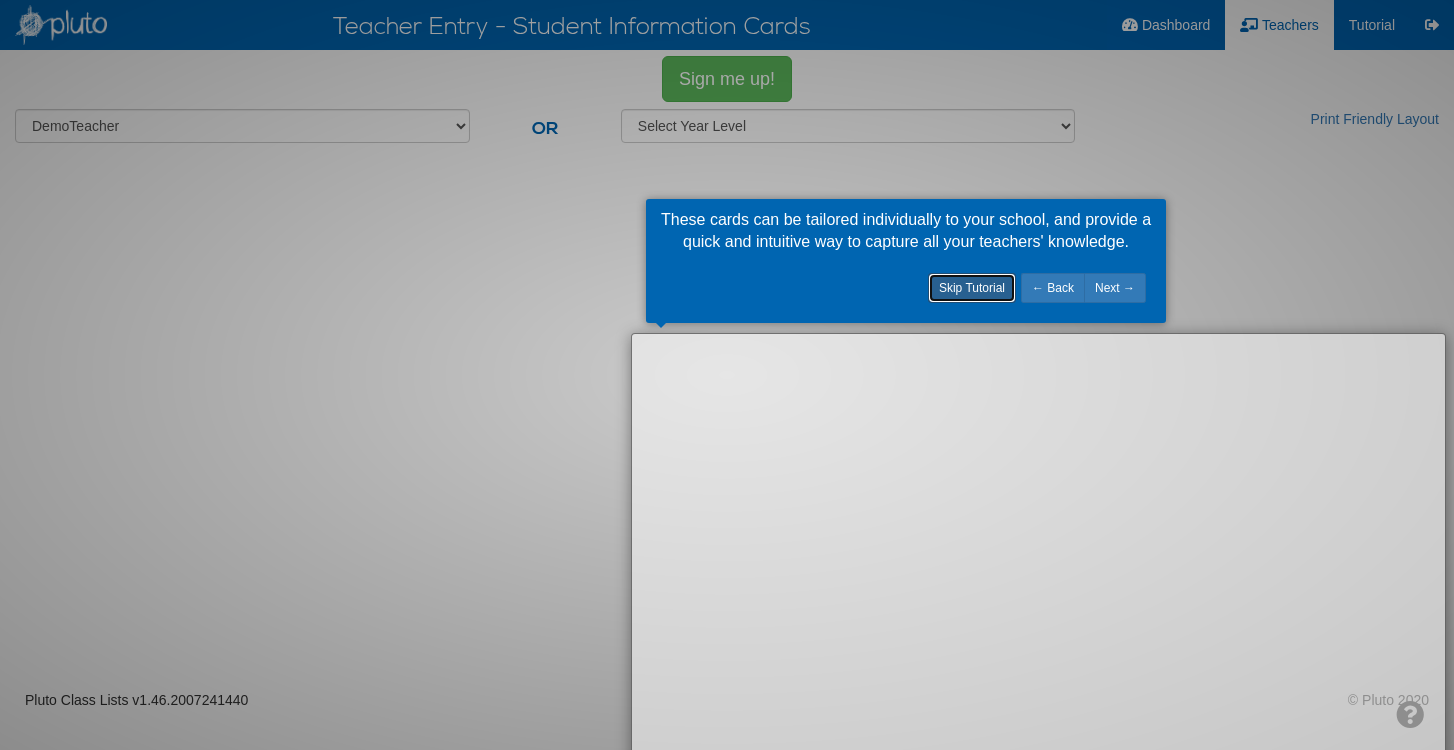 click on "Skip Tutorial" at bounding box center [972, 288] 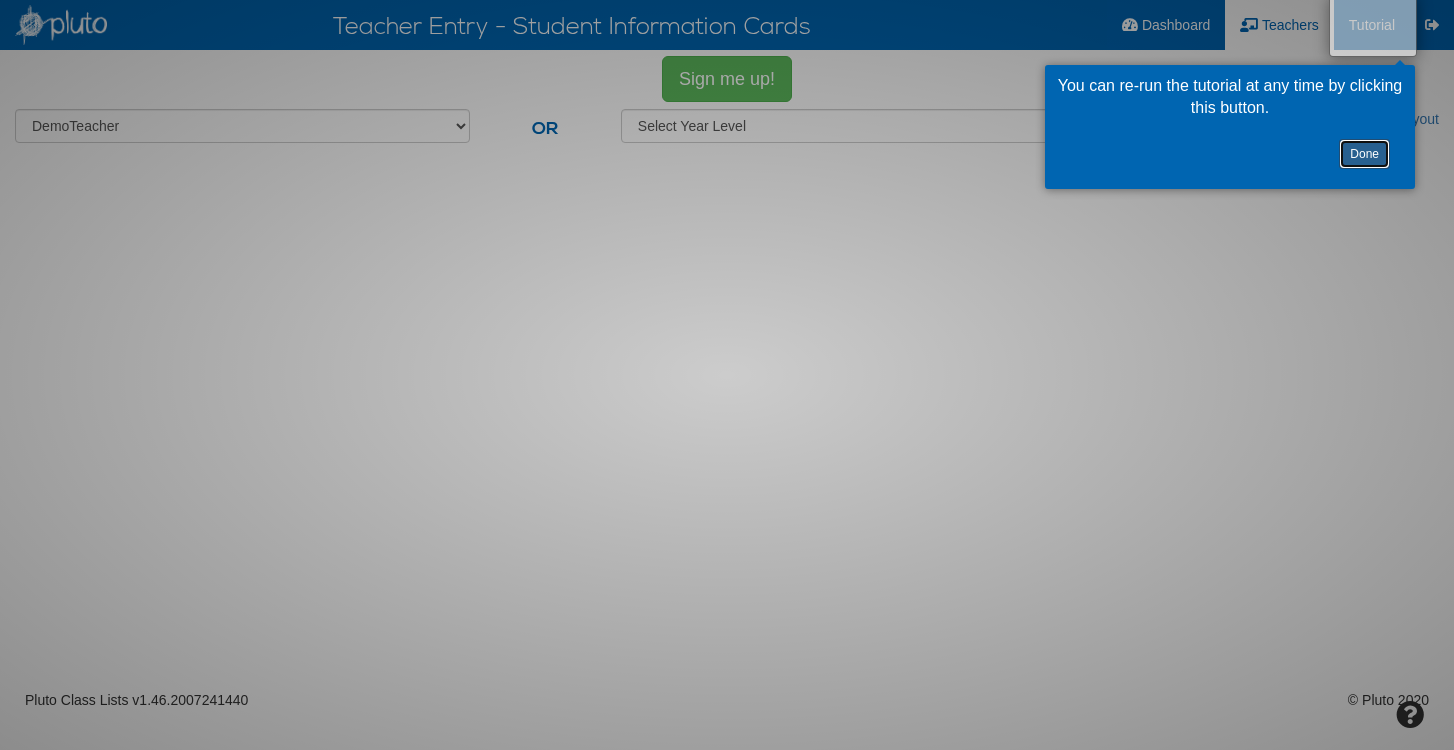 click on "Done" at bounding box center (1364, 154) 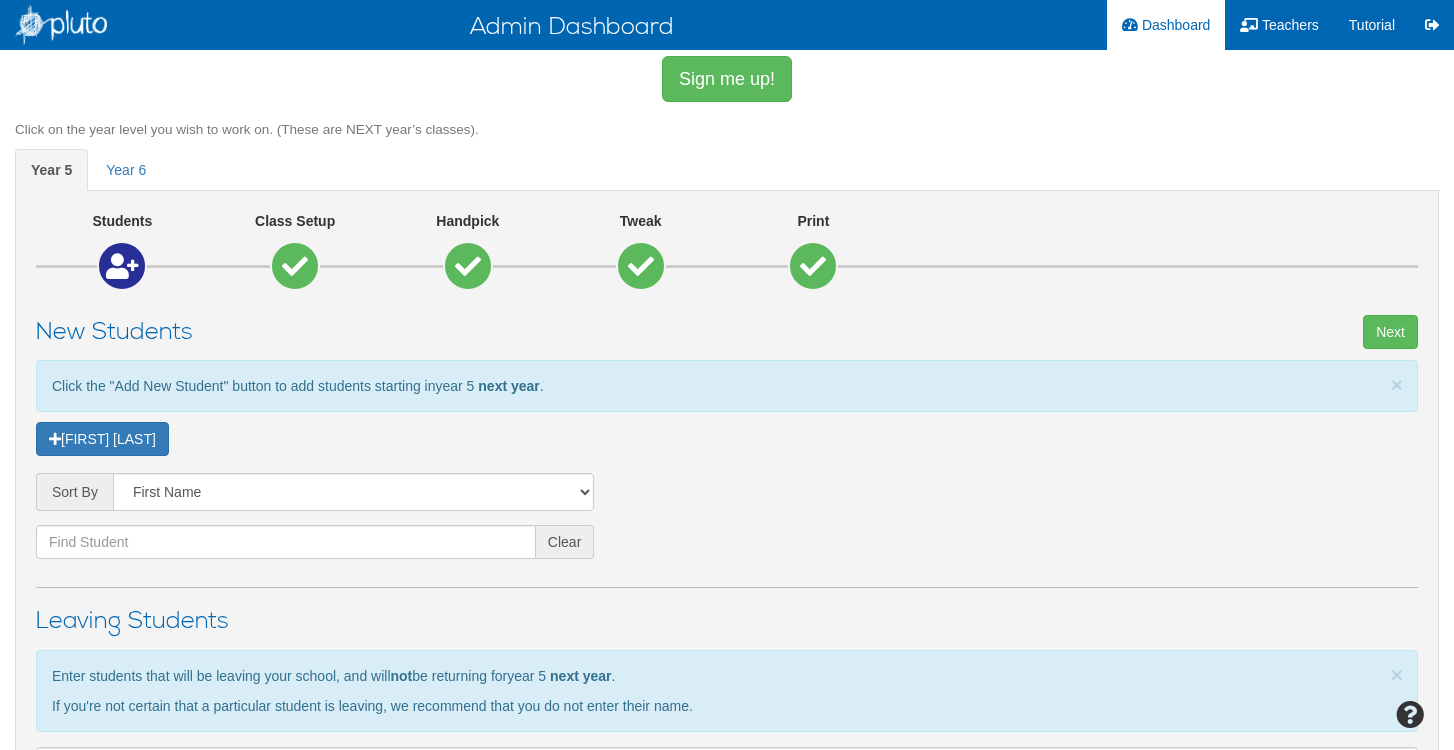 scroll, scrollTop: 0, scrollLeft: 0, axis: both 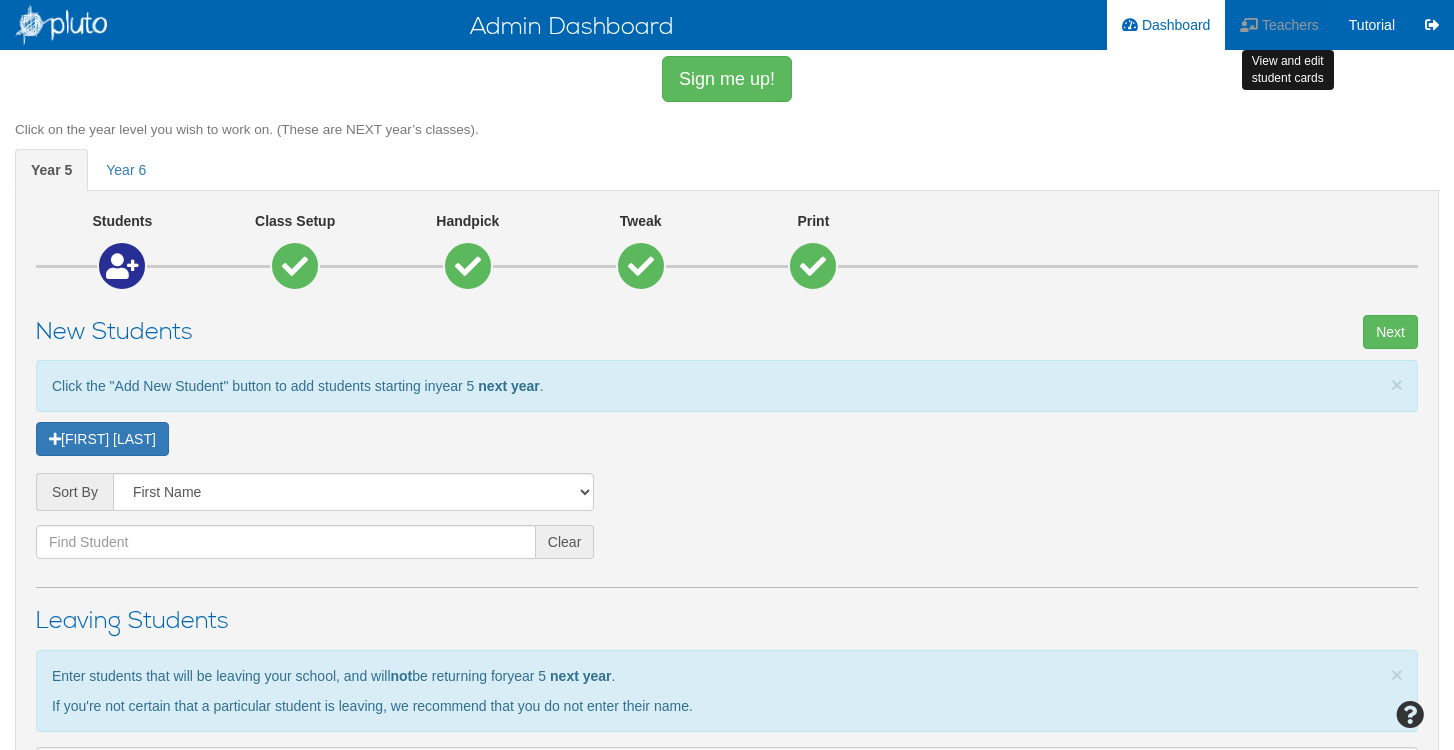 click on "Teachers" at bounding box center (1290, 25) 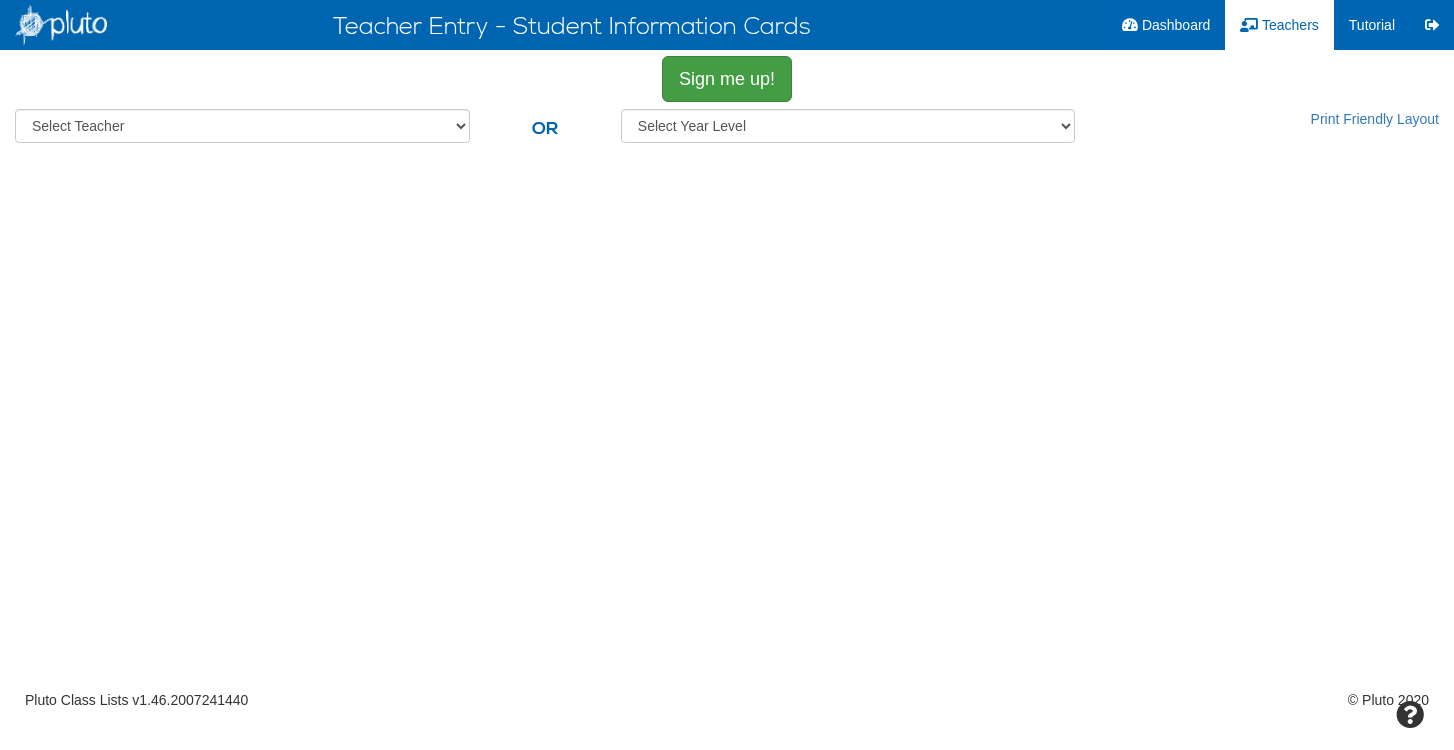 click on "Sign me up!" at bounding box center (727, 79) 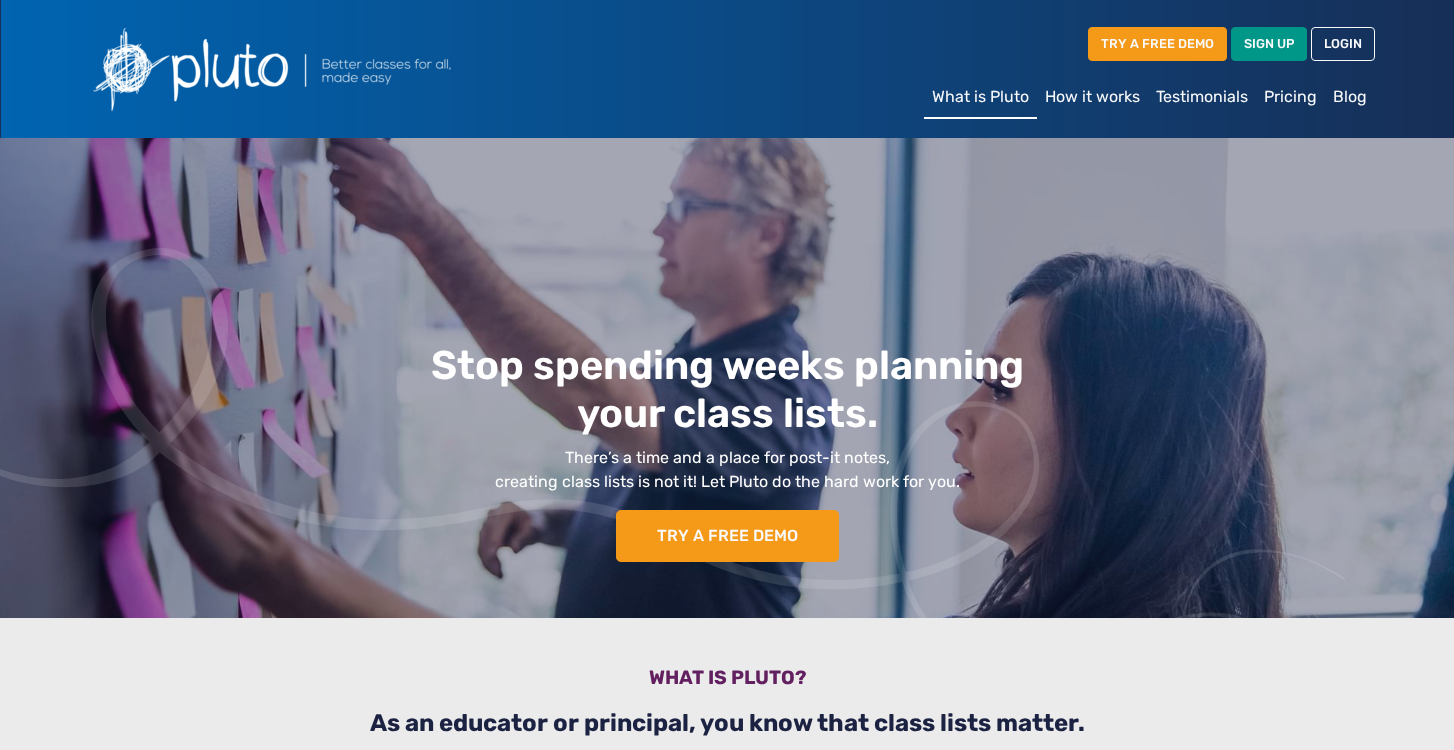 scroll, scrollTop: 2745, scrollLeft: 0, axis: vertical 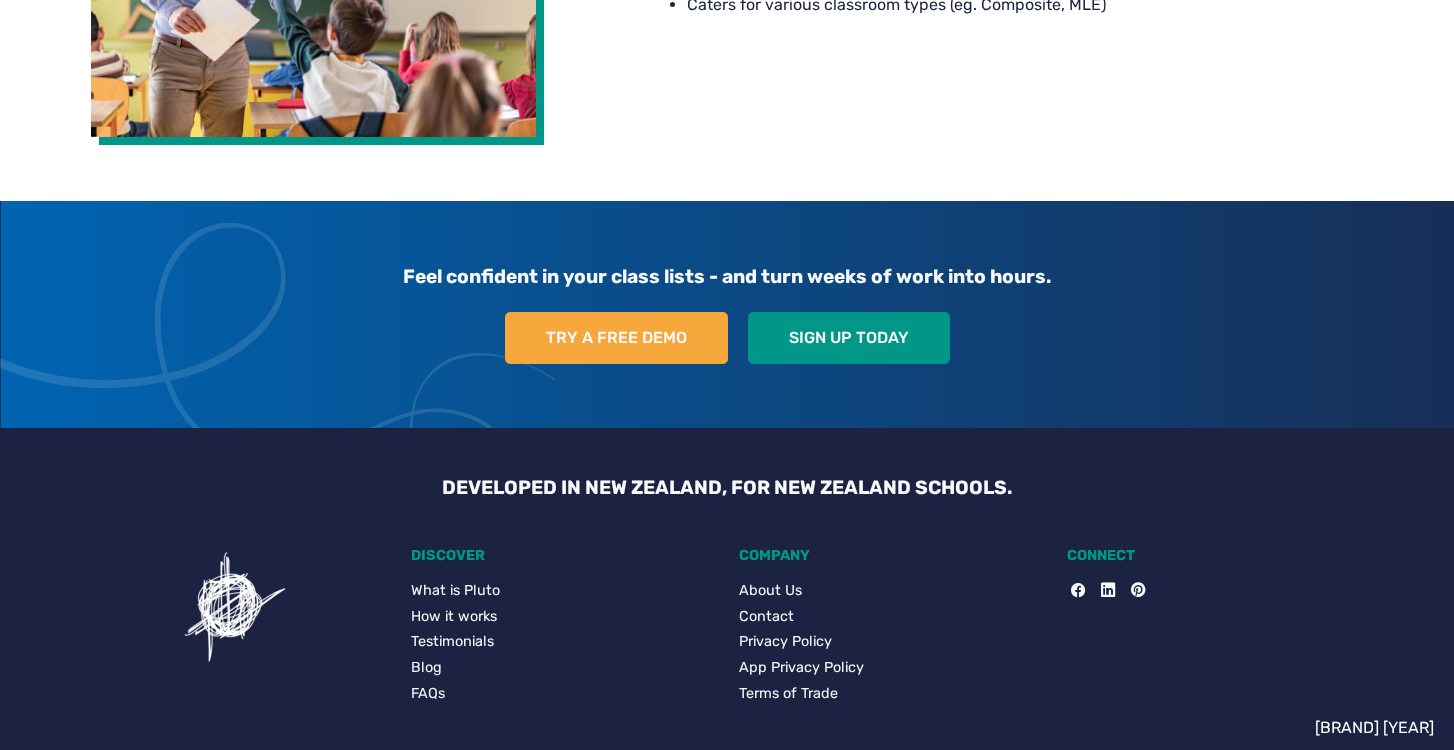 click on "Try a free demo" at bounding box center [616, 338] 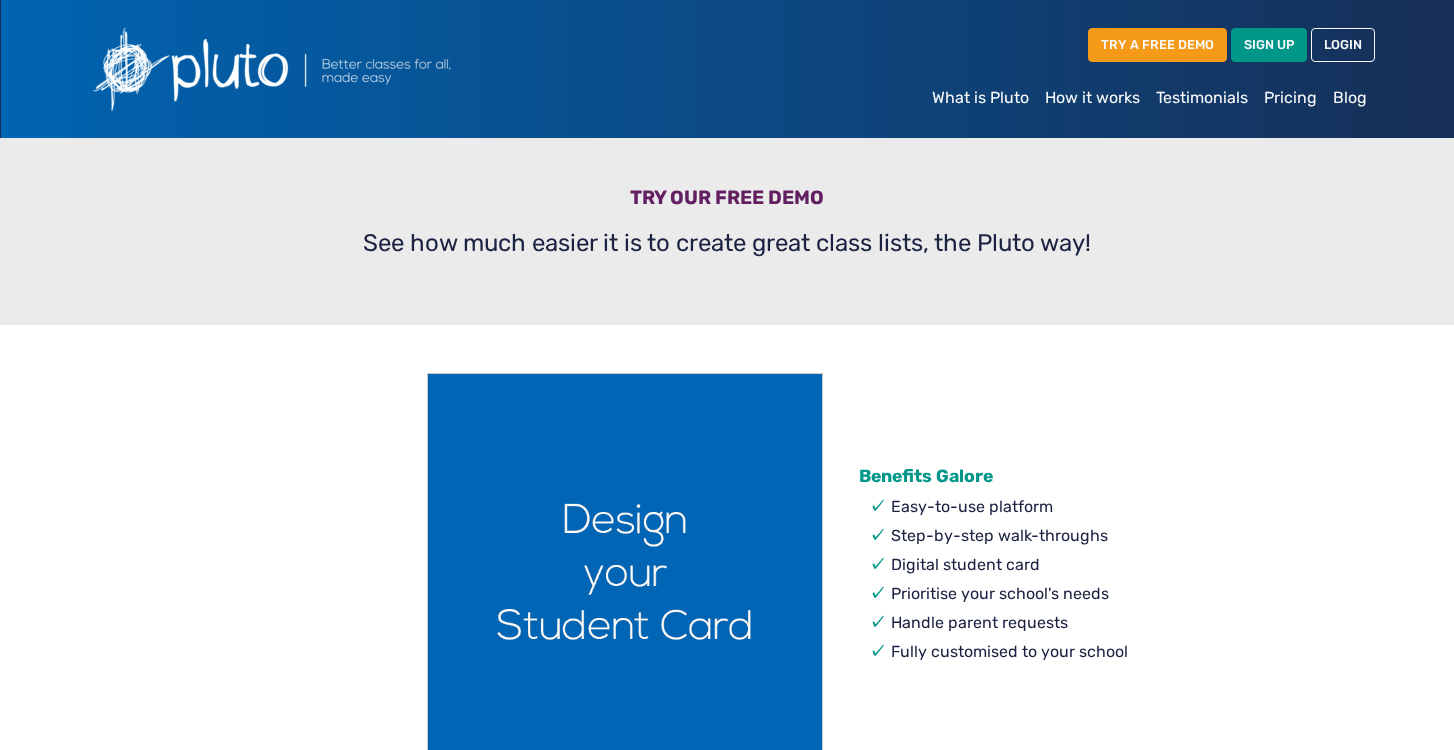 scroll, scrollTop: 0, scrollLeft: 0, axis: both 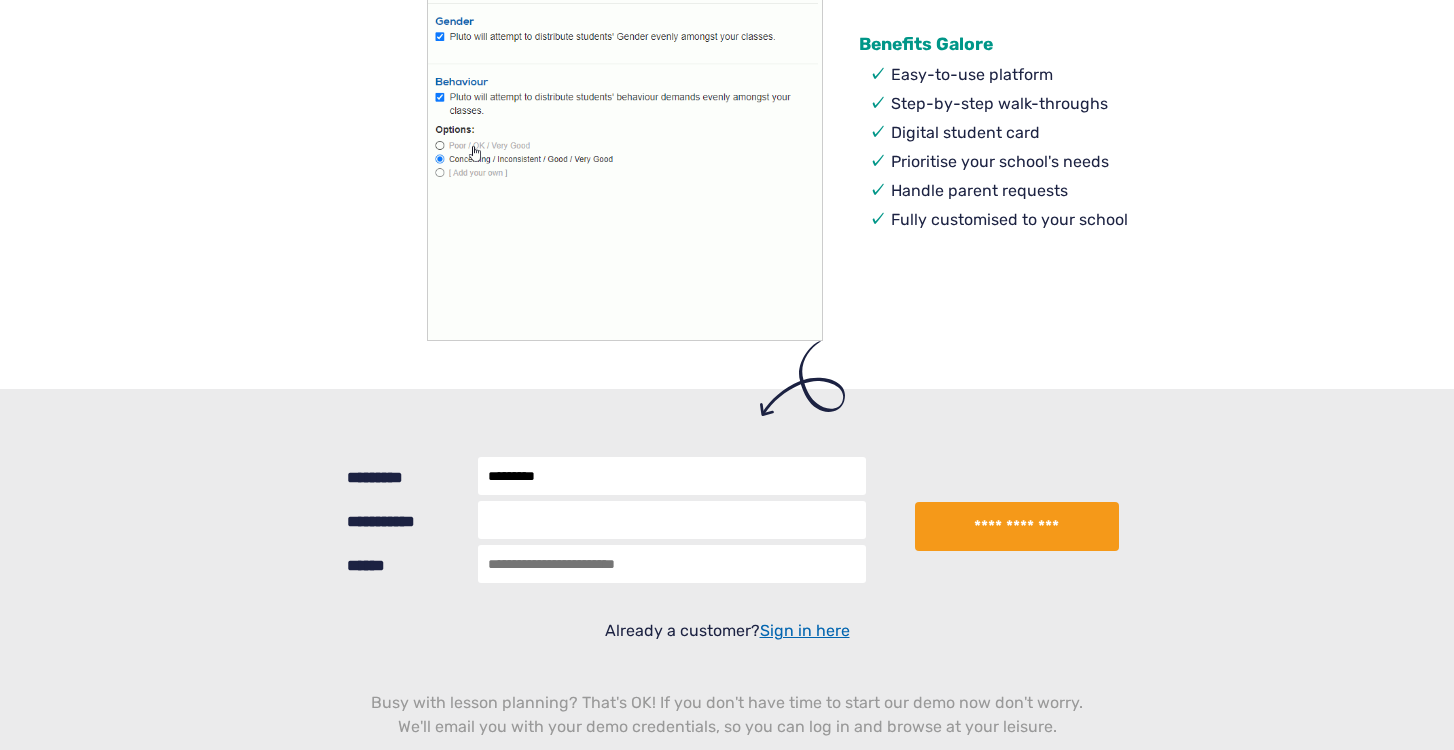 type on "**********" 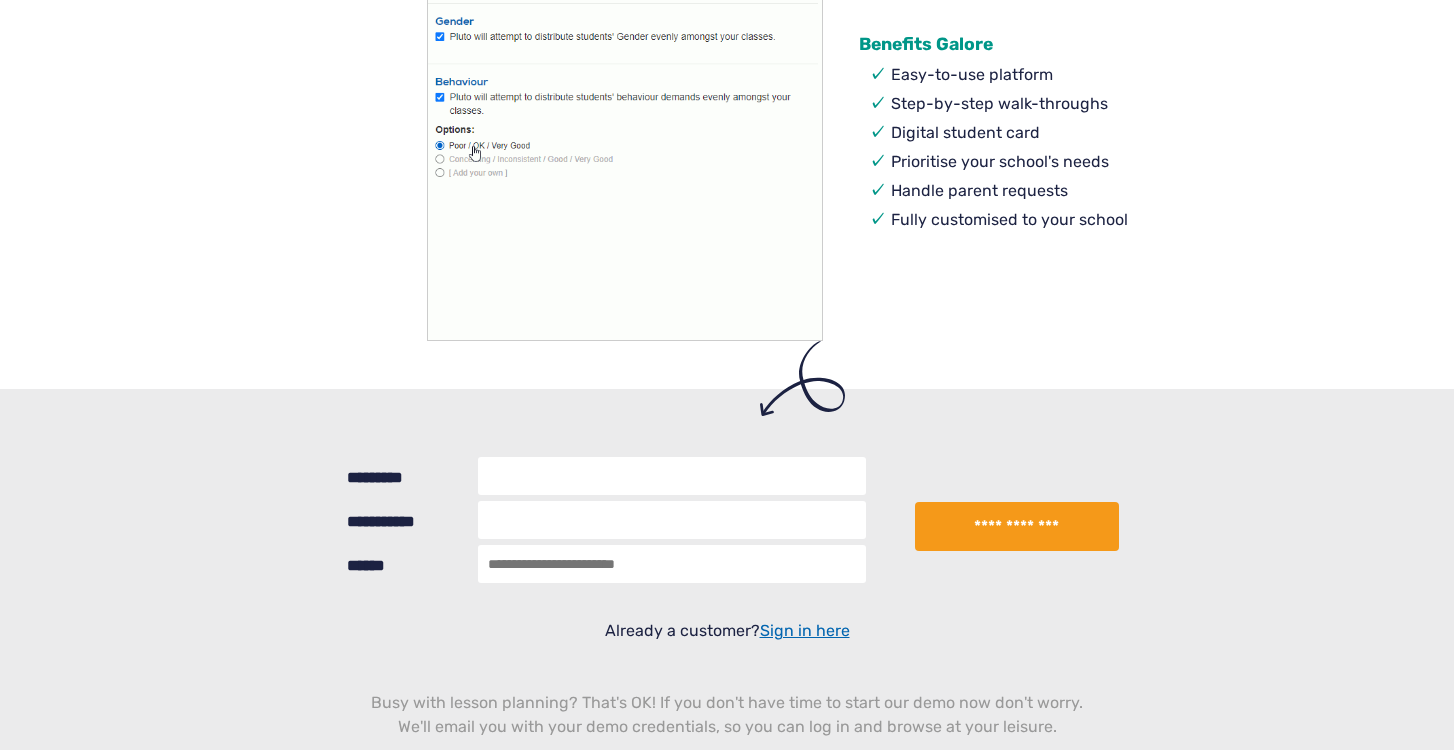 type on "**********" 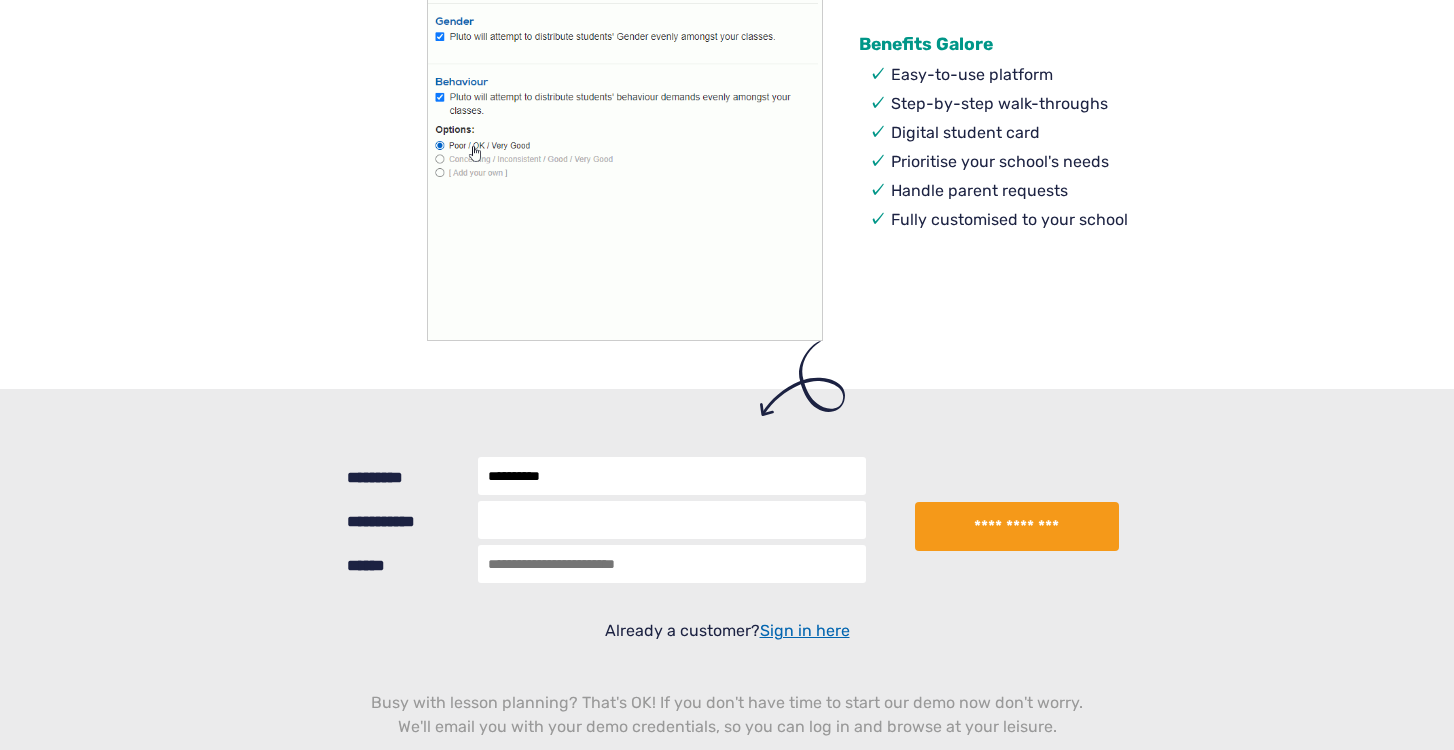 type on "**********" 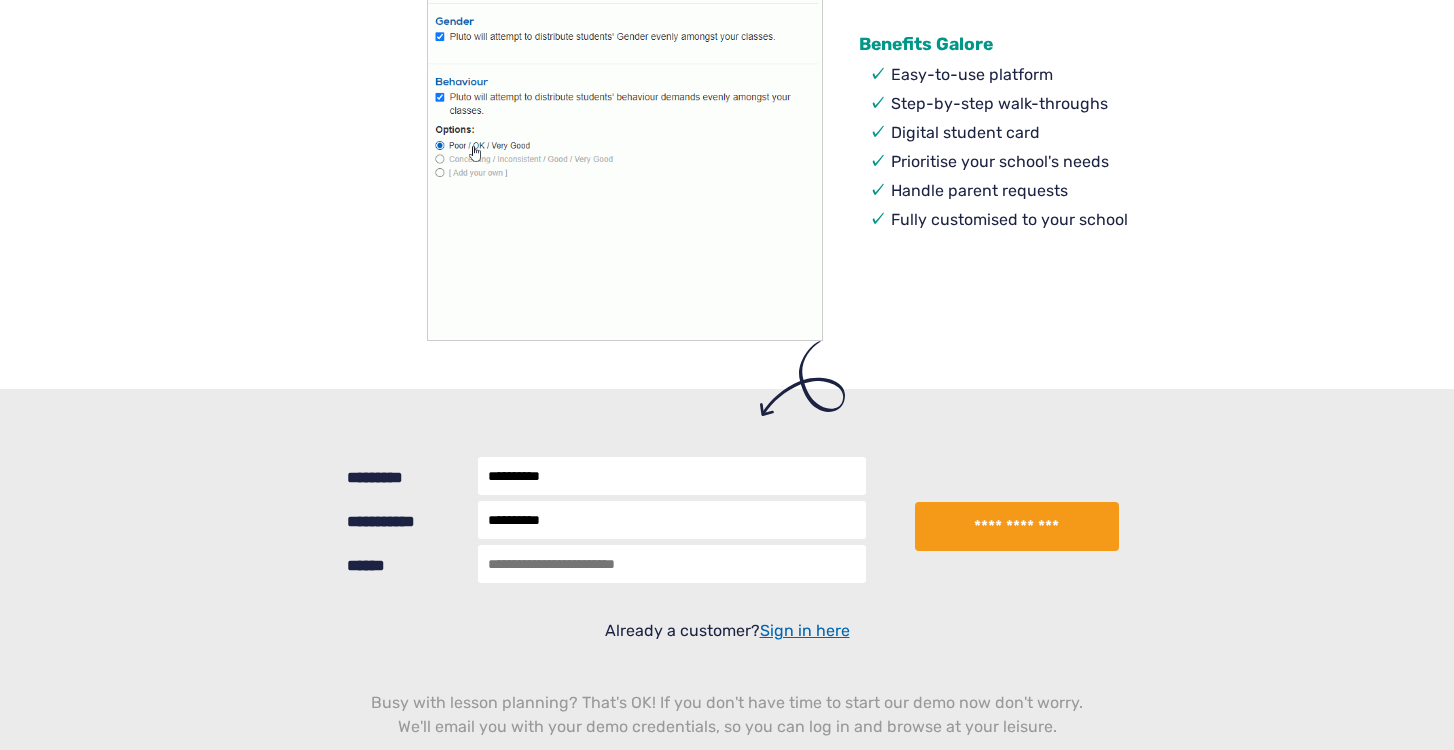 type on "**********" 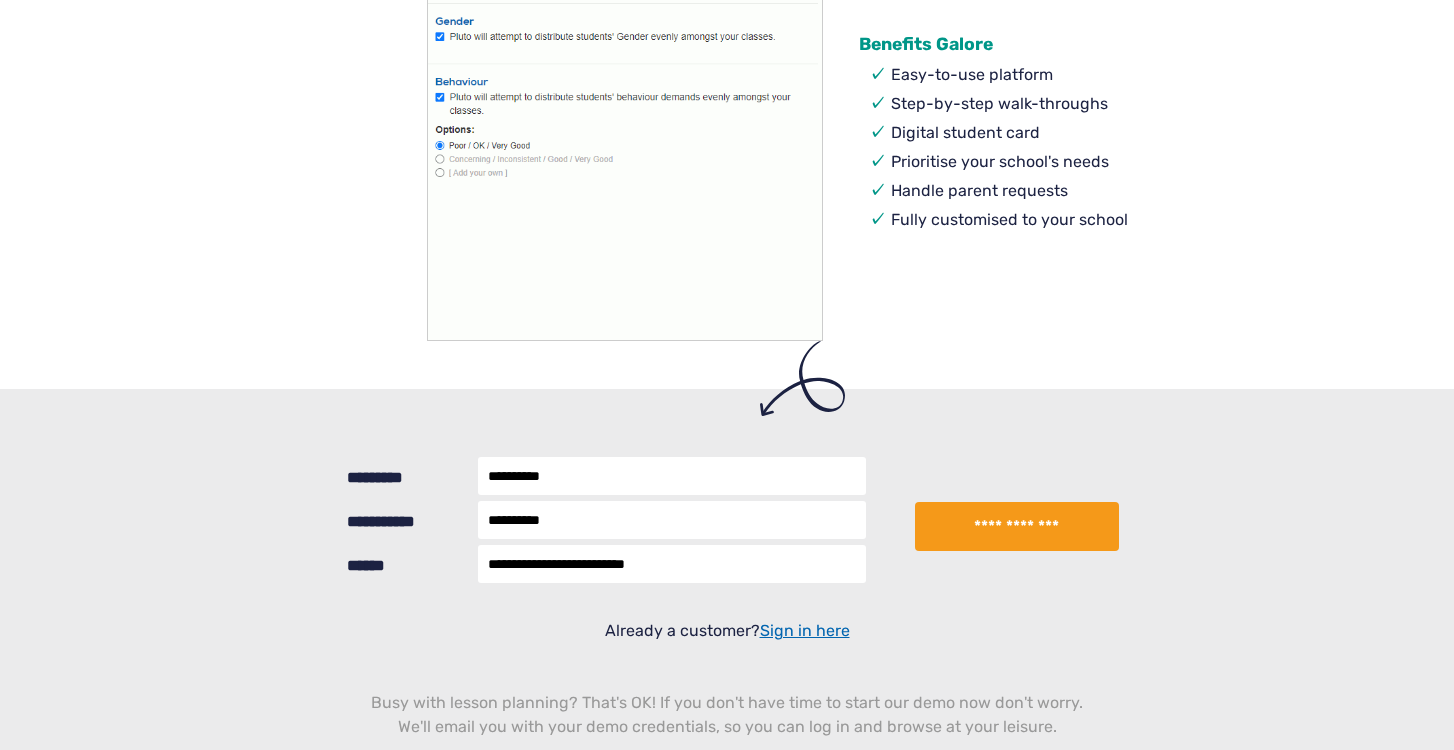 click on "**********" at bounding box center [1017, 527] 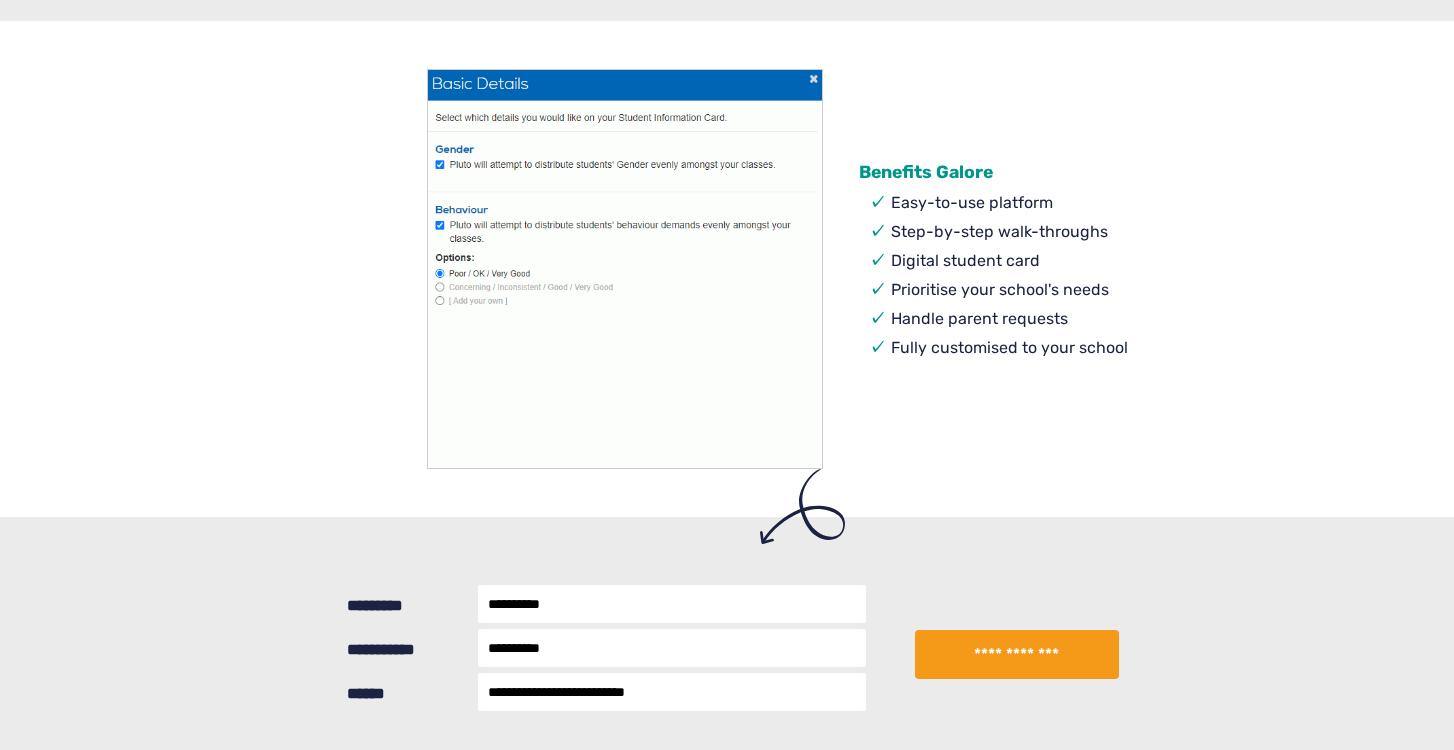 scroll, scrollTop: 215, scrollLeft: 0, axis: vertical 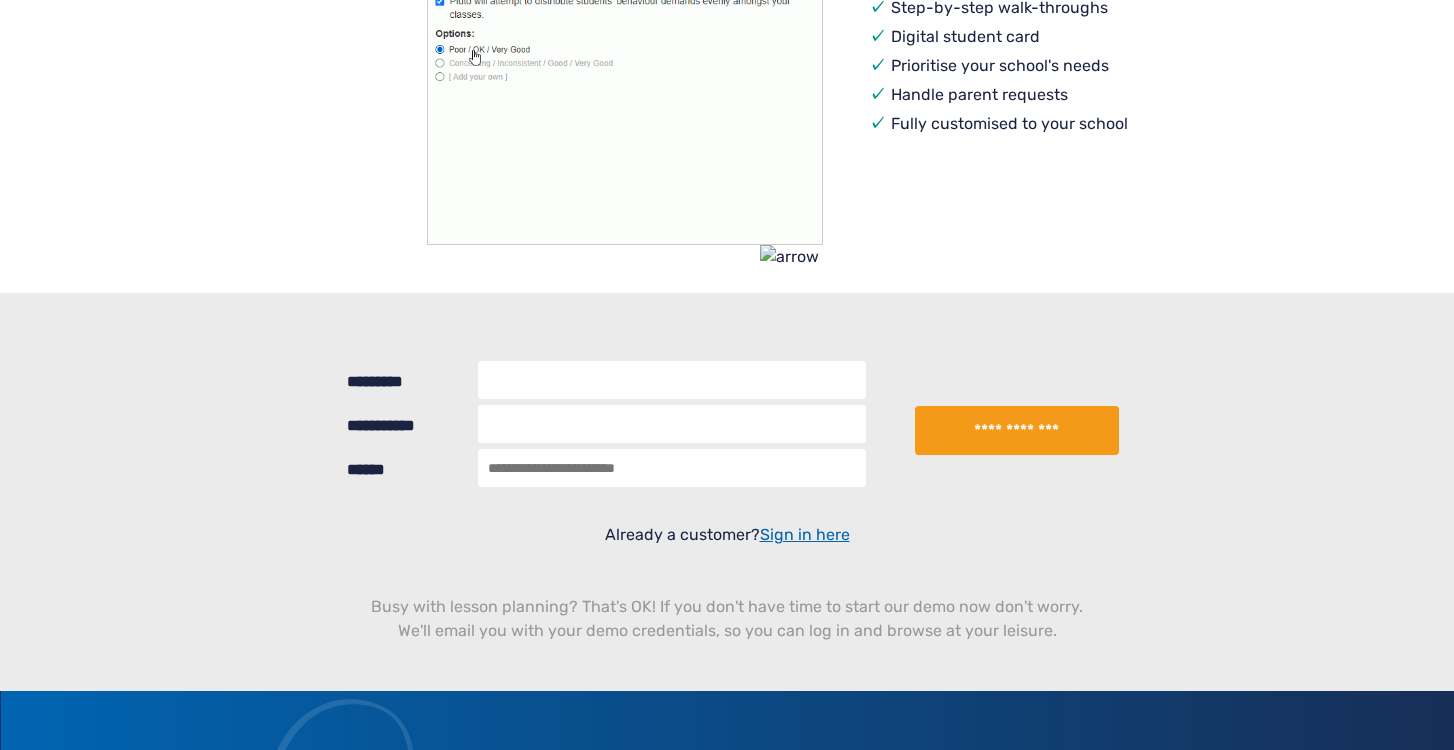 click on "**********" at bounding box center [1017, 431] 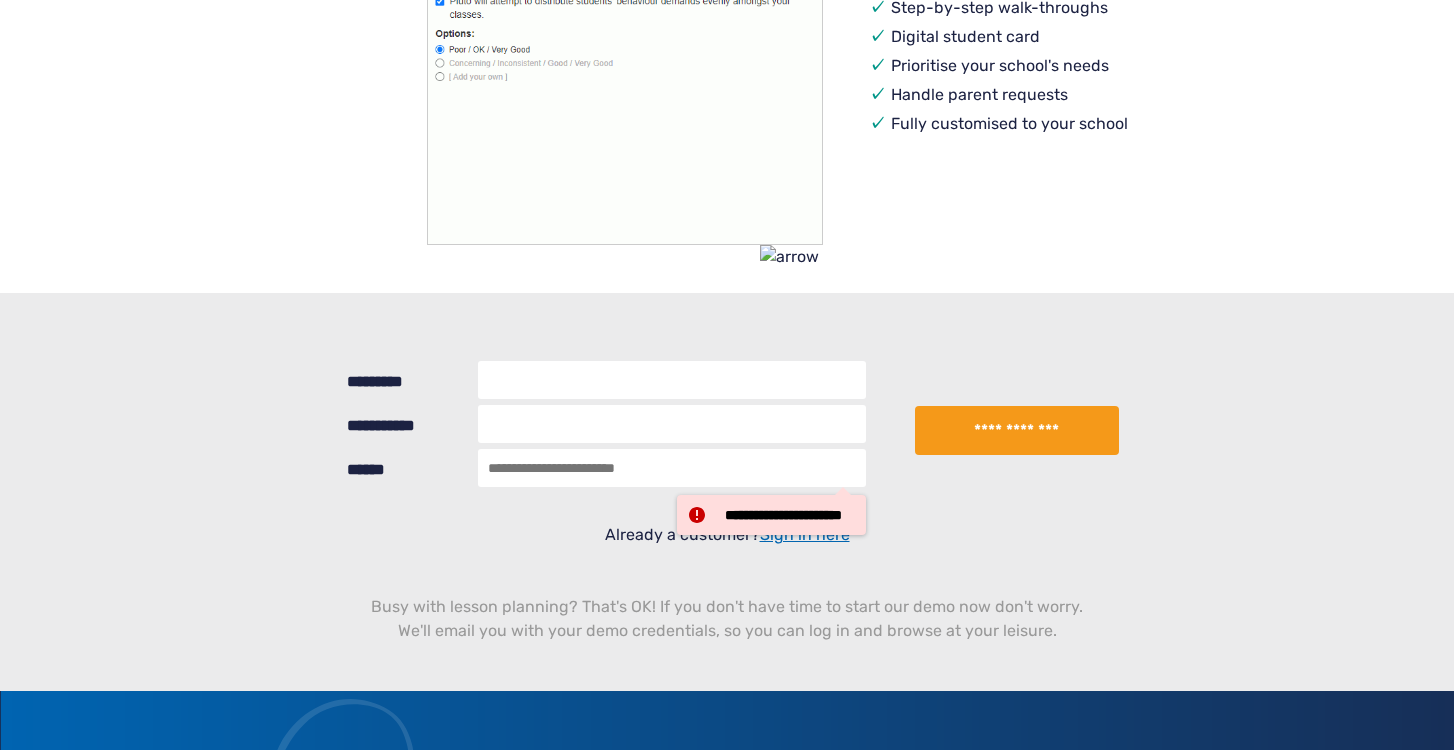 click on "**********" at bounding box center [727, 492] 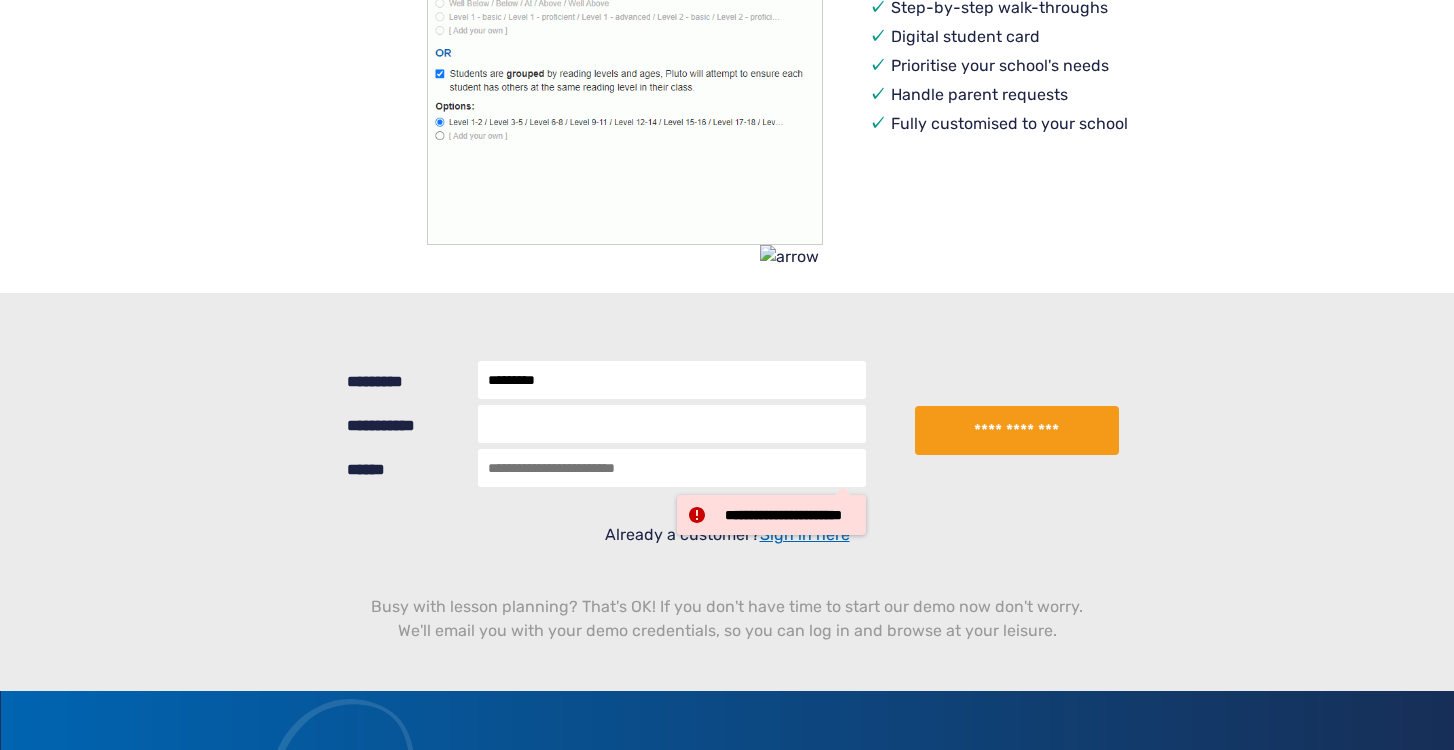 type on "**********" 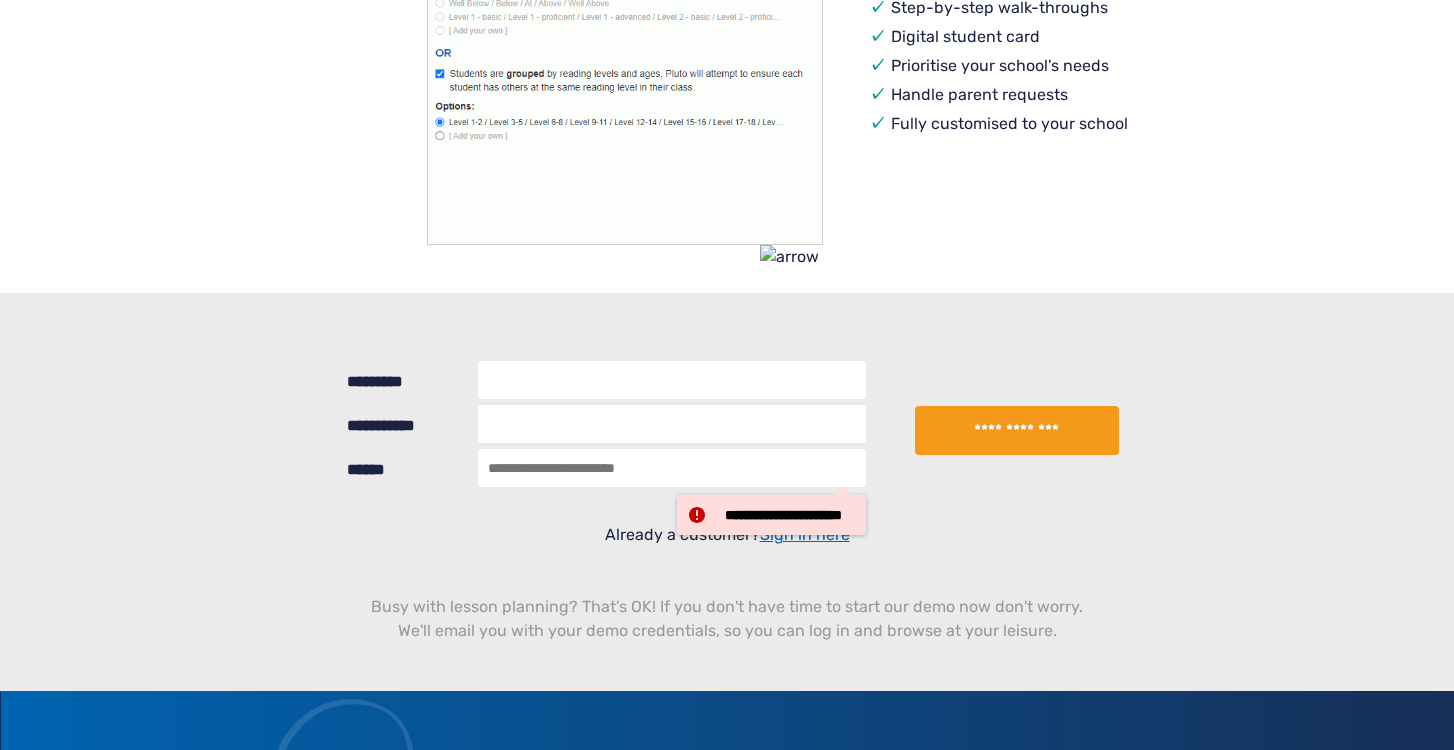 type on "**********" 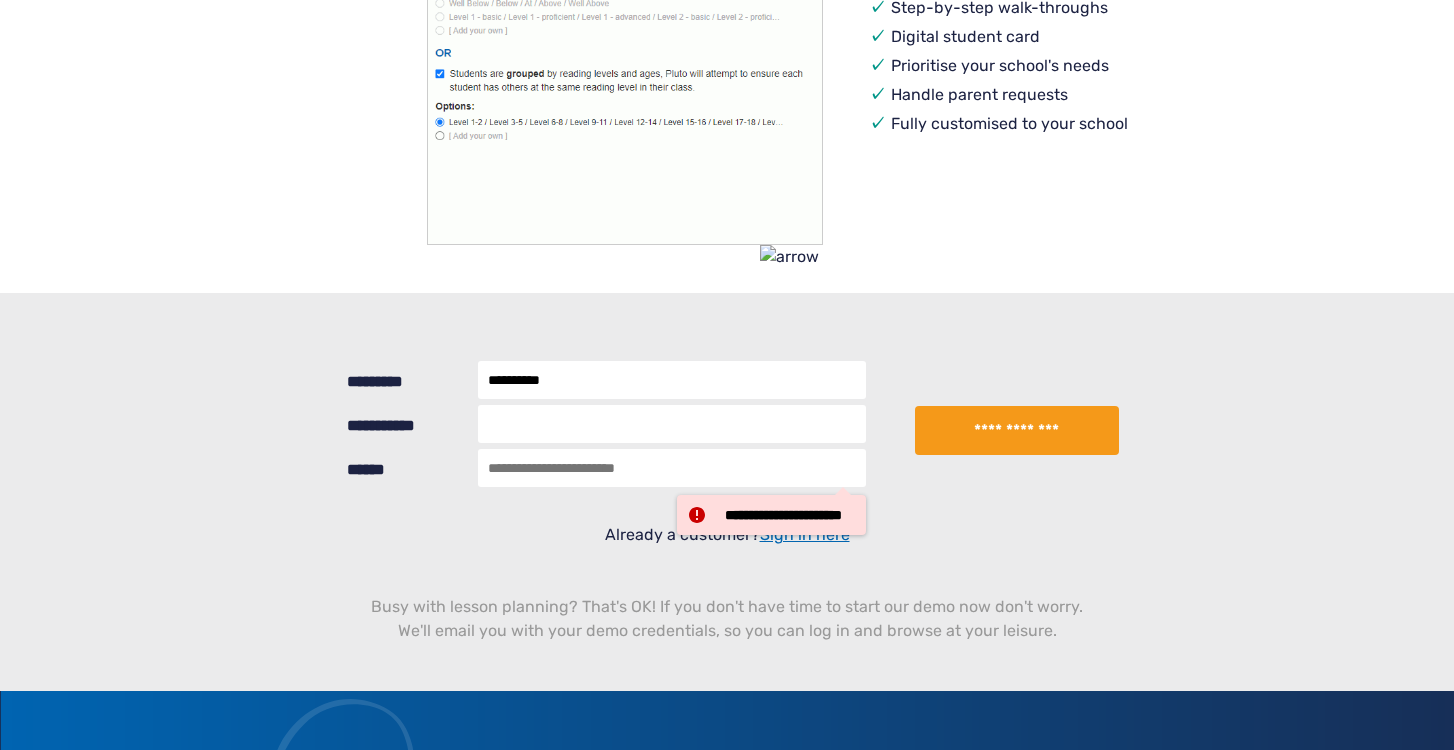 type on "**********" 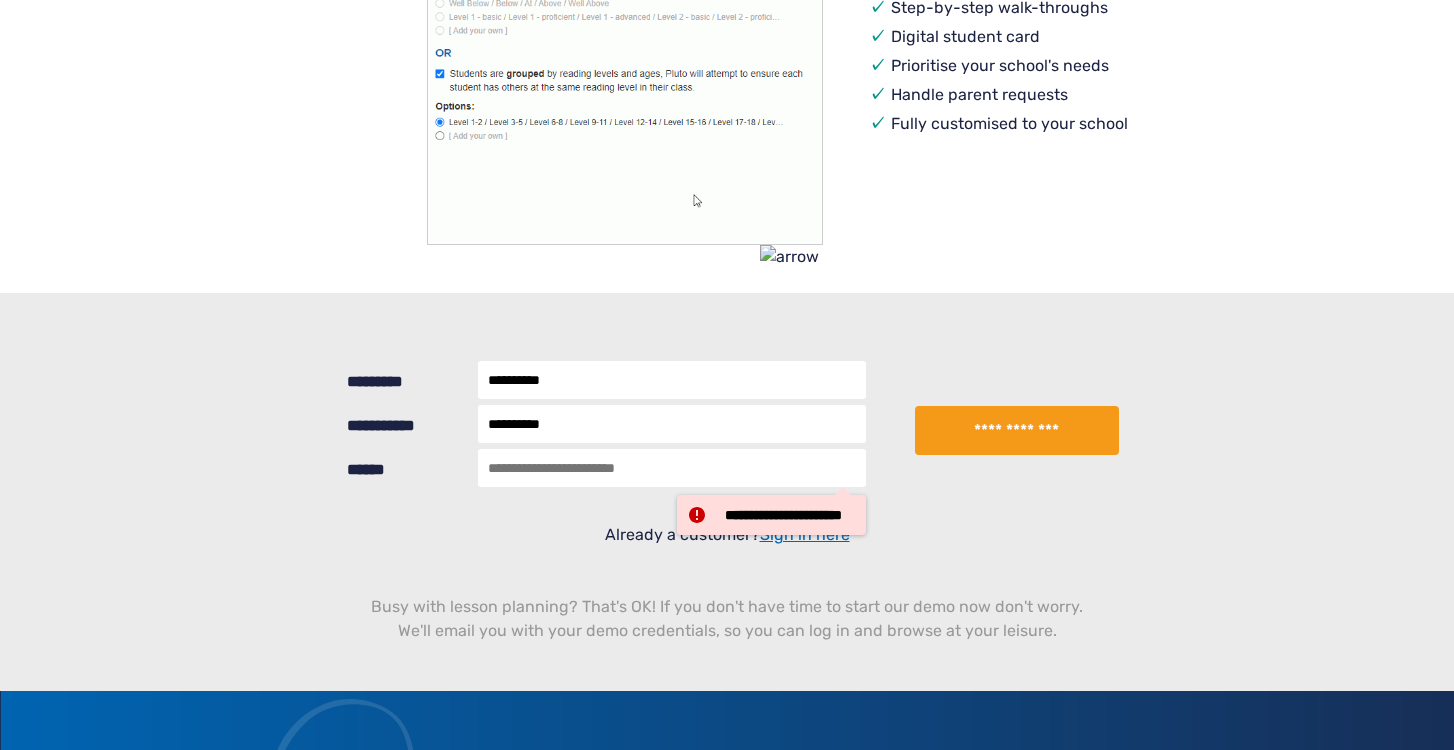 type on "**********" 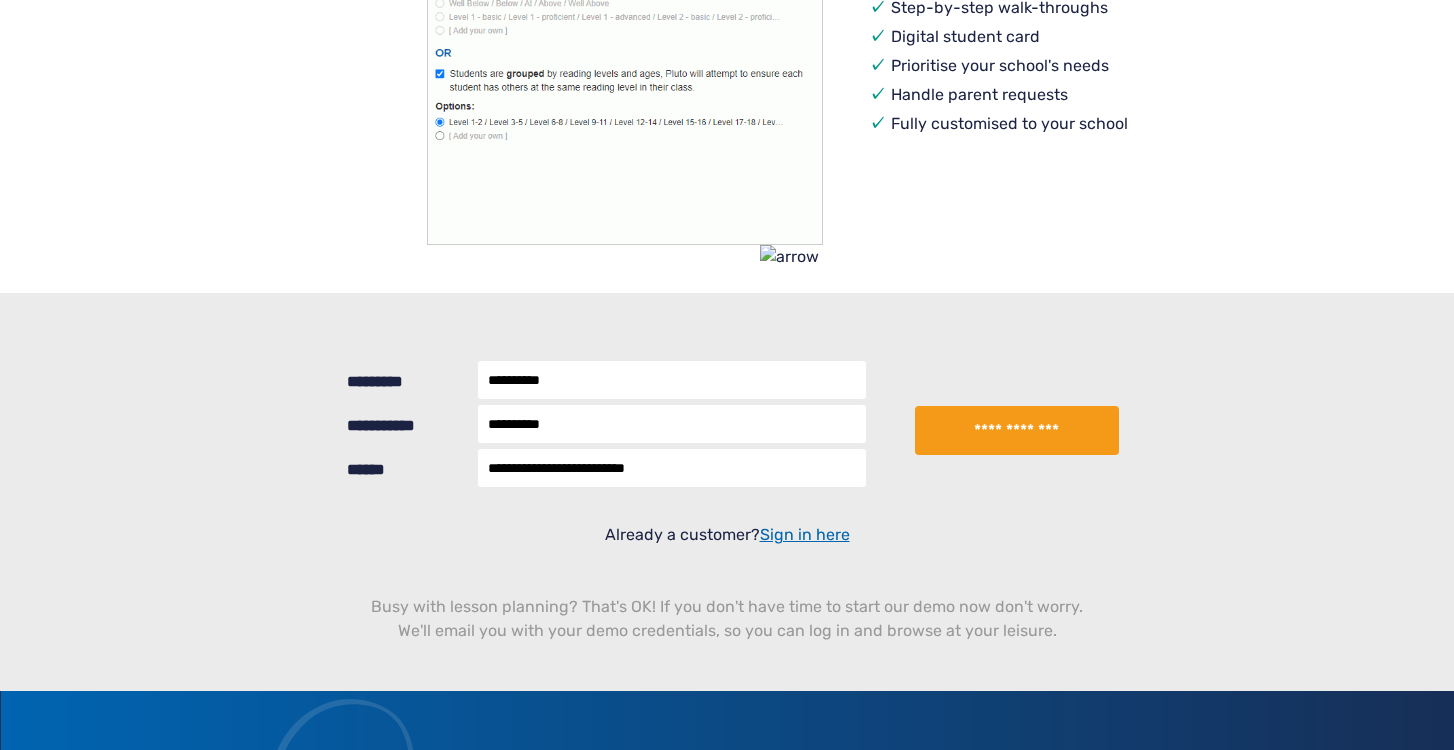 click on "**********" at bounding box center (1017, 431) 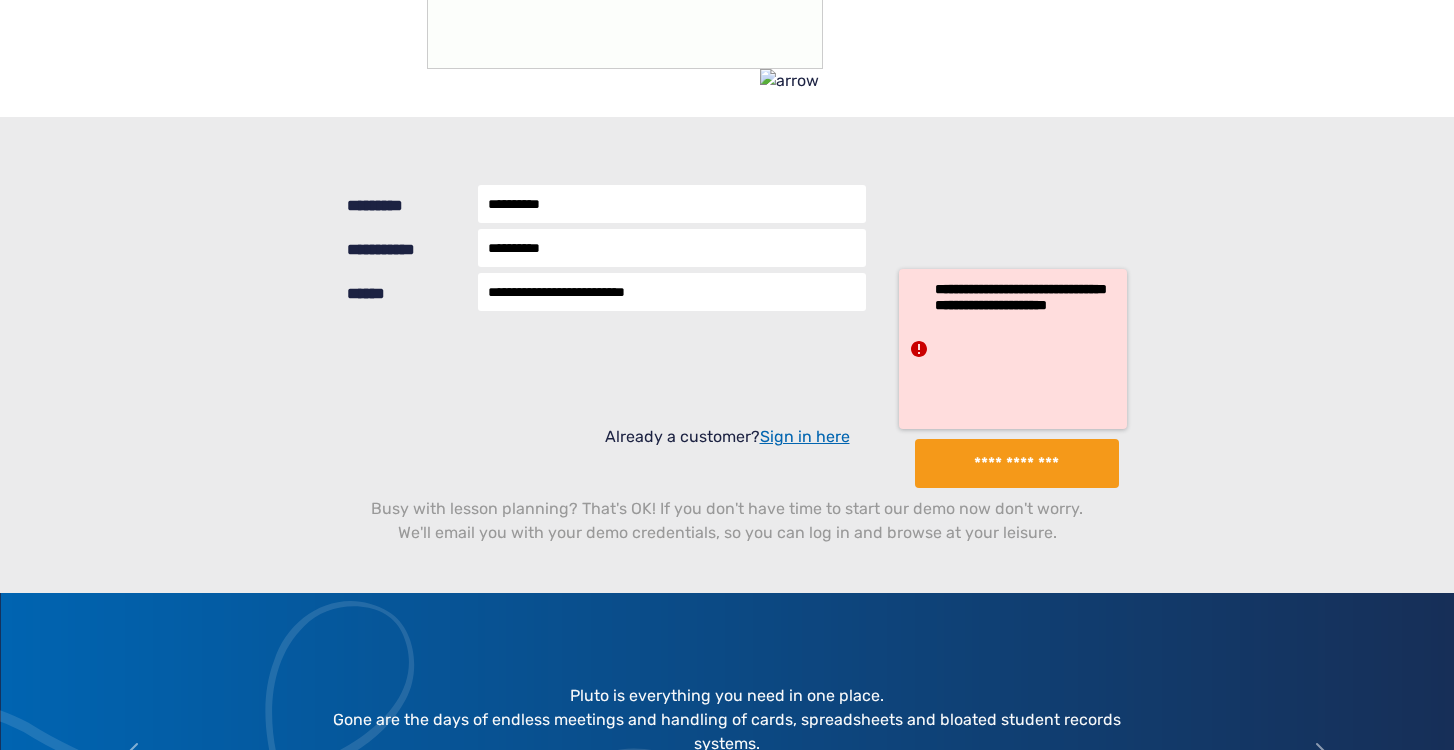 scroll, scrollTop: 762, scrollLeft: 0, axis: vertical 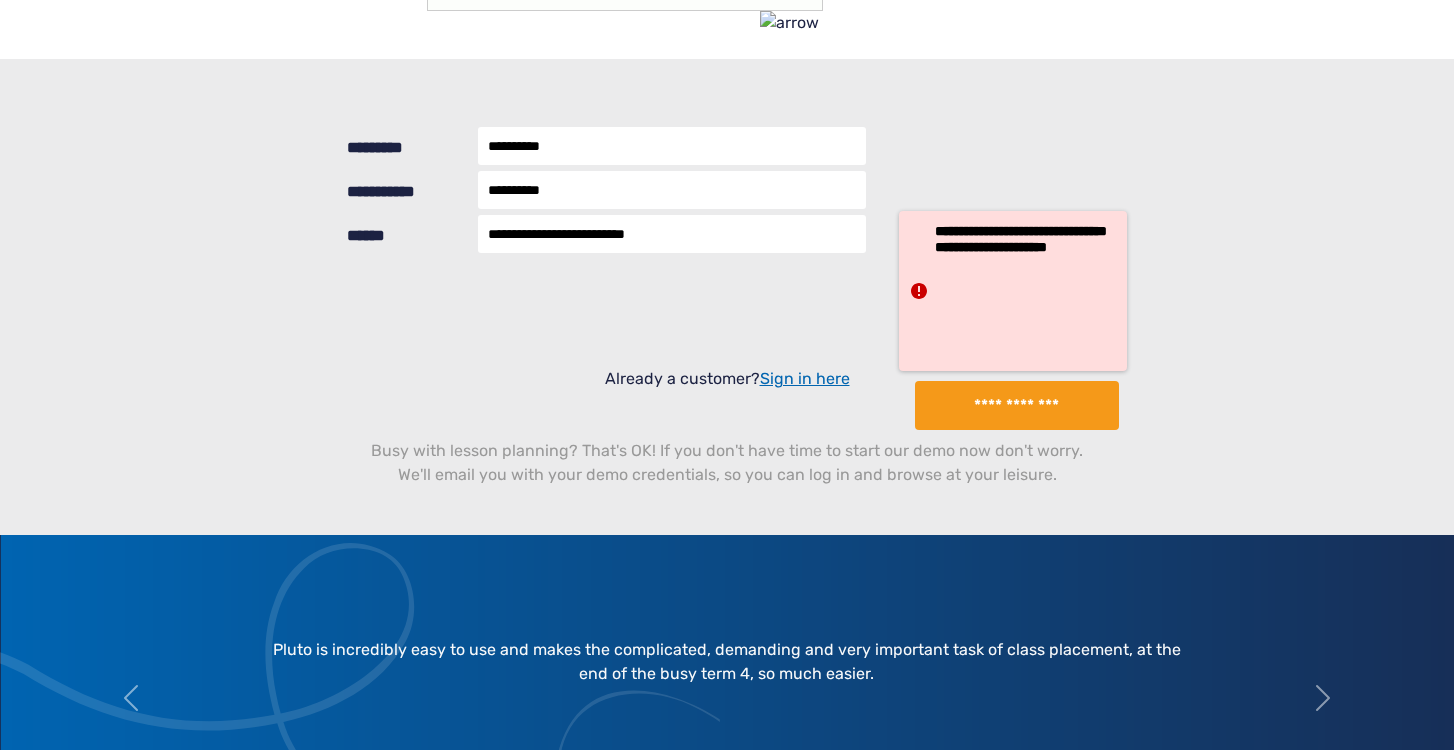click on "**********" at bounding box center (1017, 406) 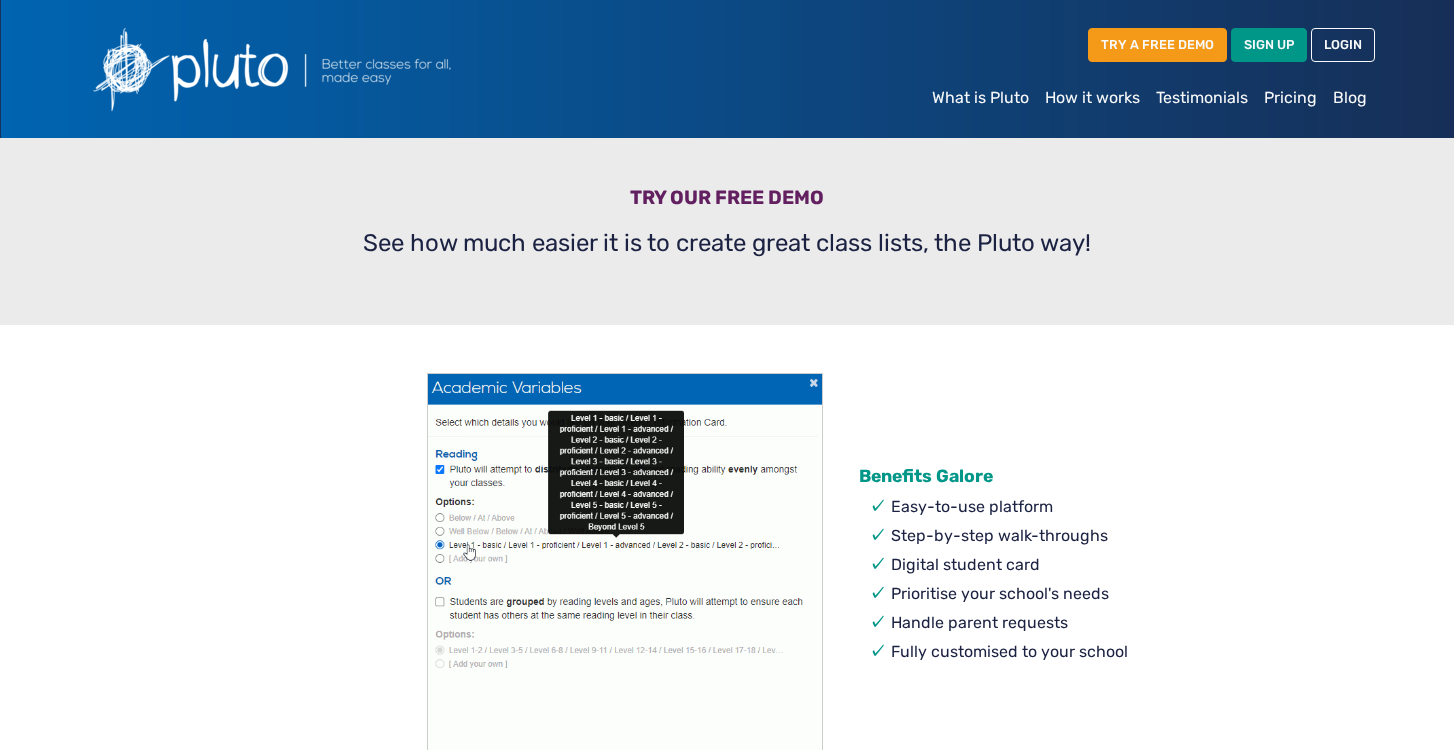 scroll, scrollTop: 0, scrollLeft: 0, axis: both 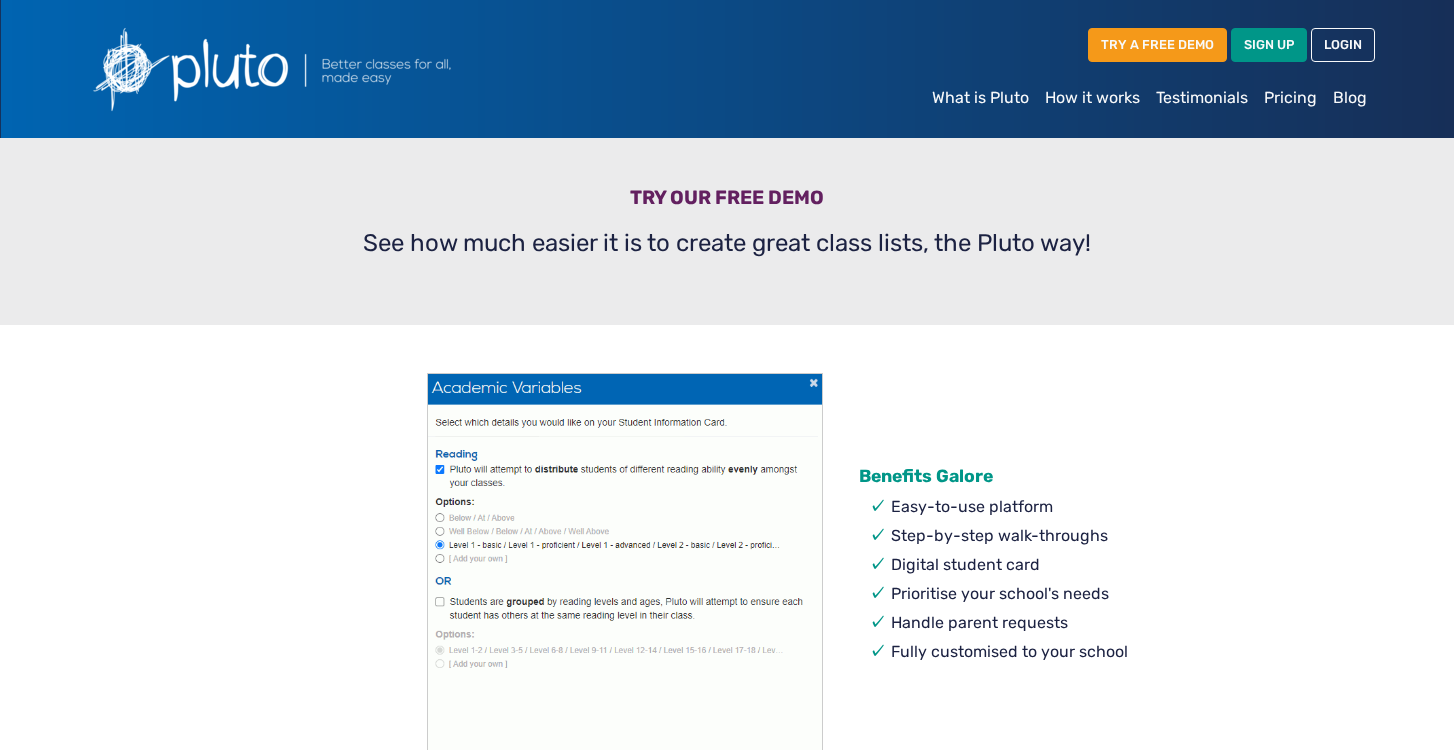 click on "What is Pluto" at bounding box center (980, 98) 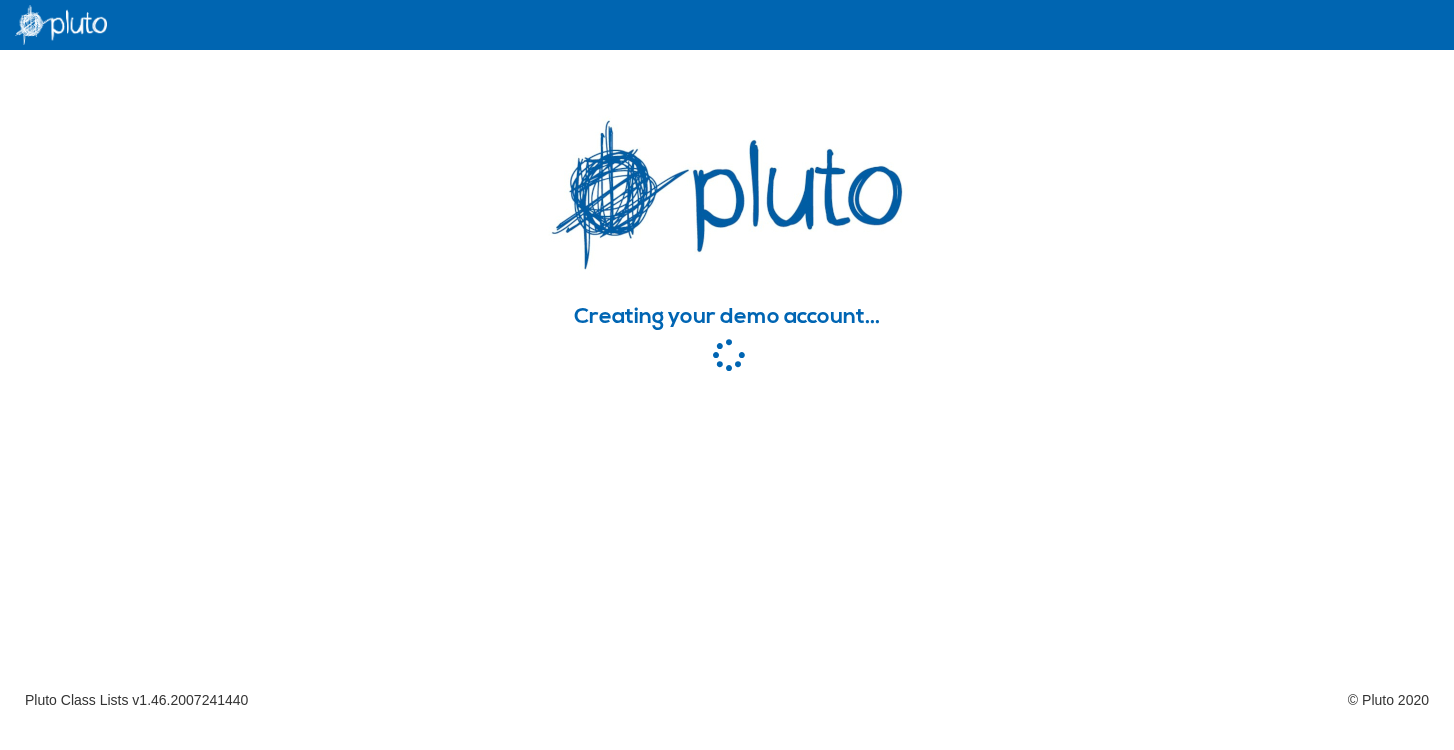 scroll, scrollTop: 0, scrollLeft: 0, axis: both 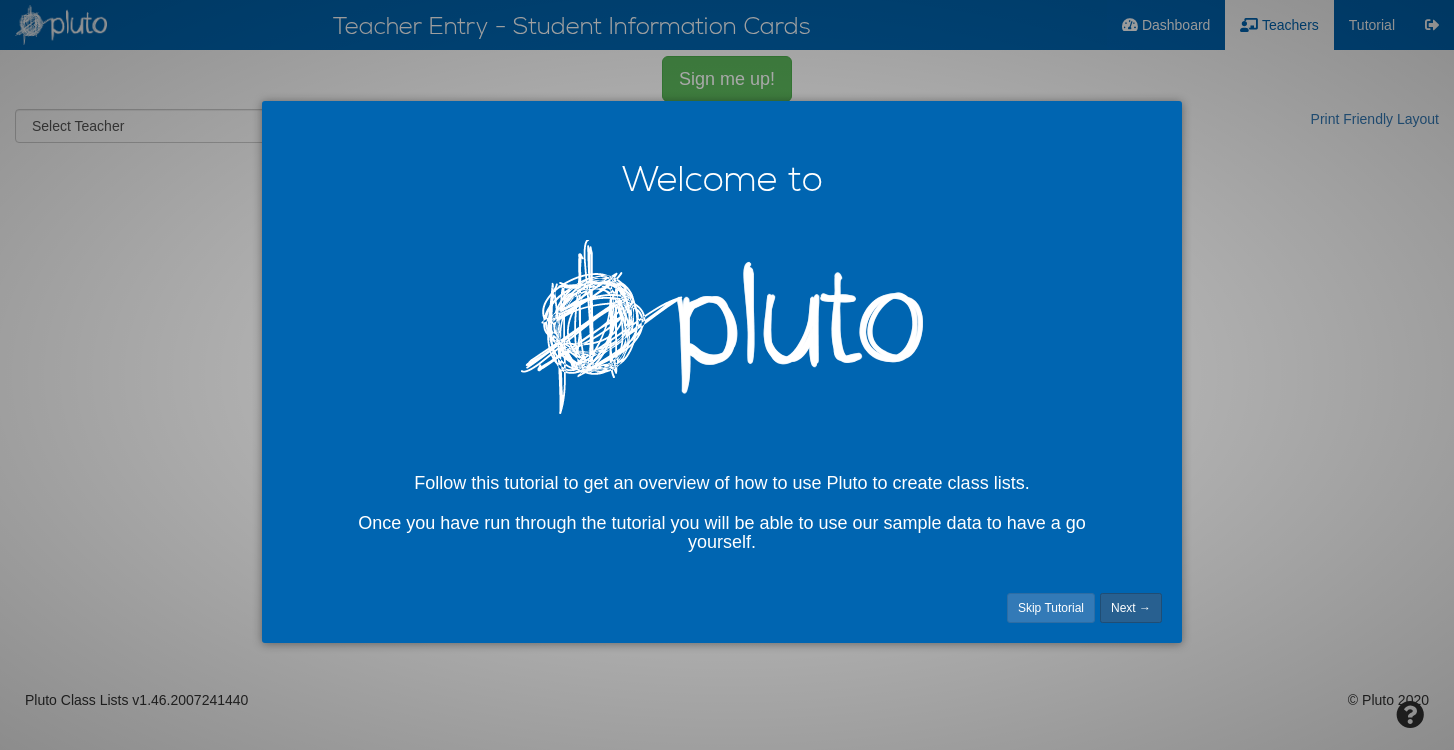 click on "Next →" at bounding box center (1131, 608) 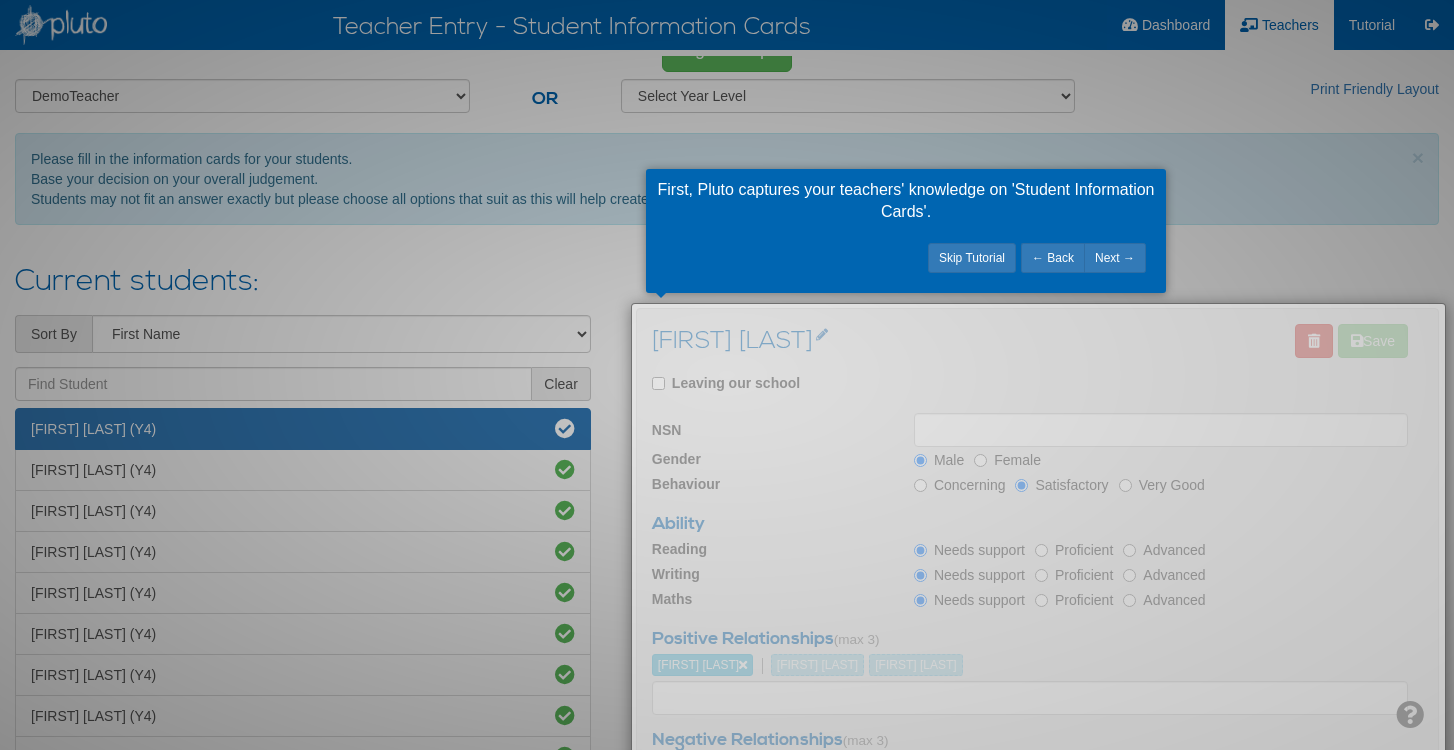 scroll, scrollTop: 27, scrollLeft: 0, axis: vertical 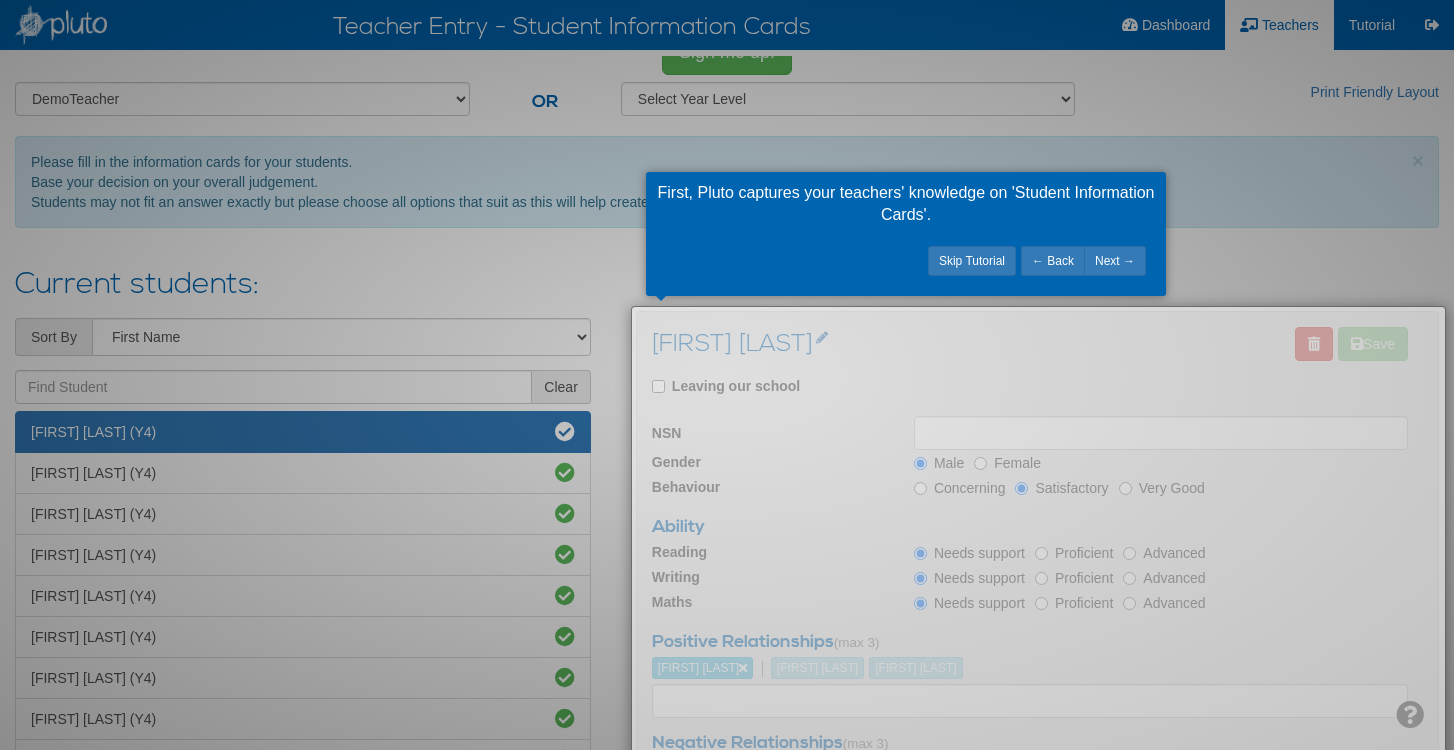 click at bounding box center (727, 375) 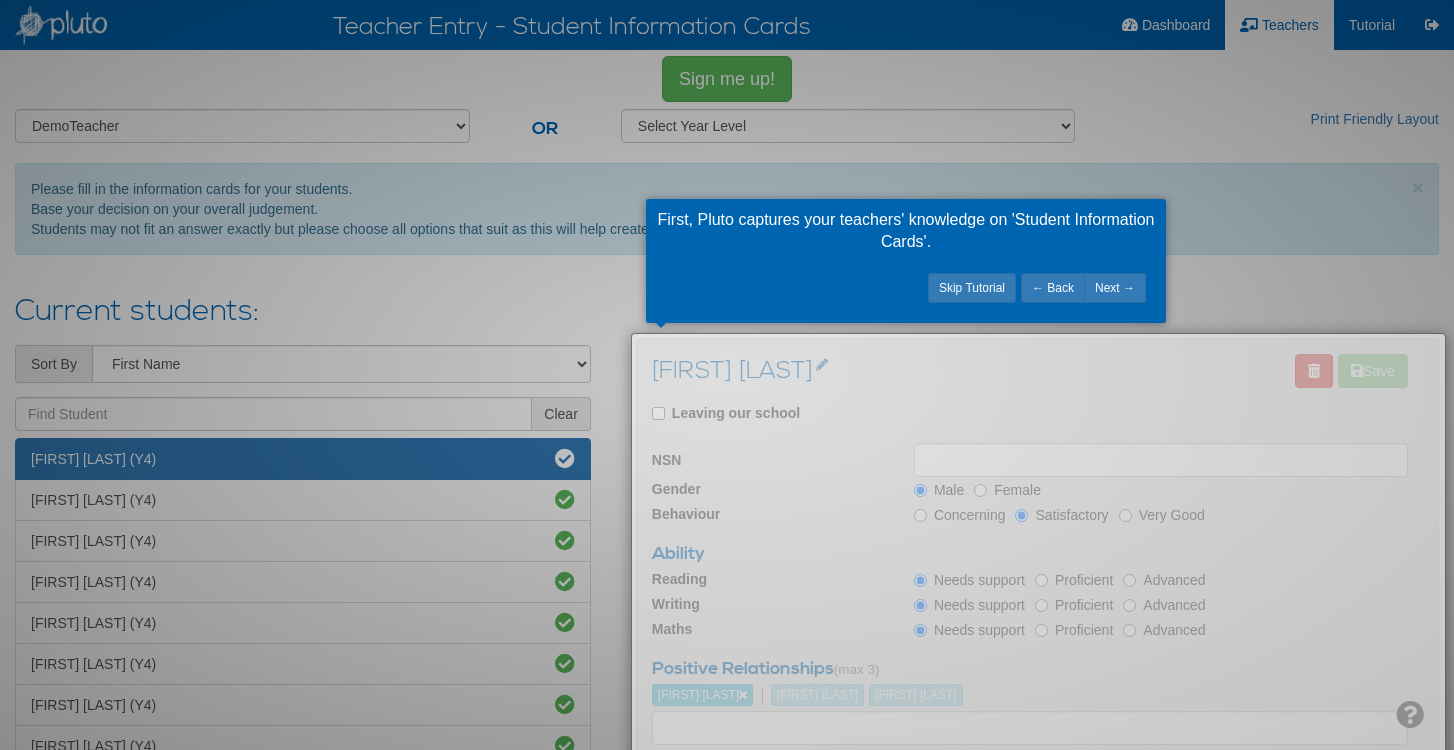 scroll, scrollTop: 0, scrollLeft: 0, axis: both 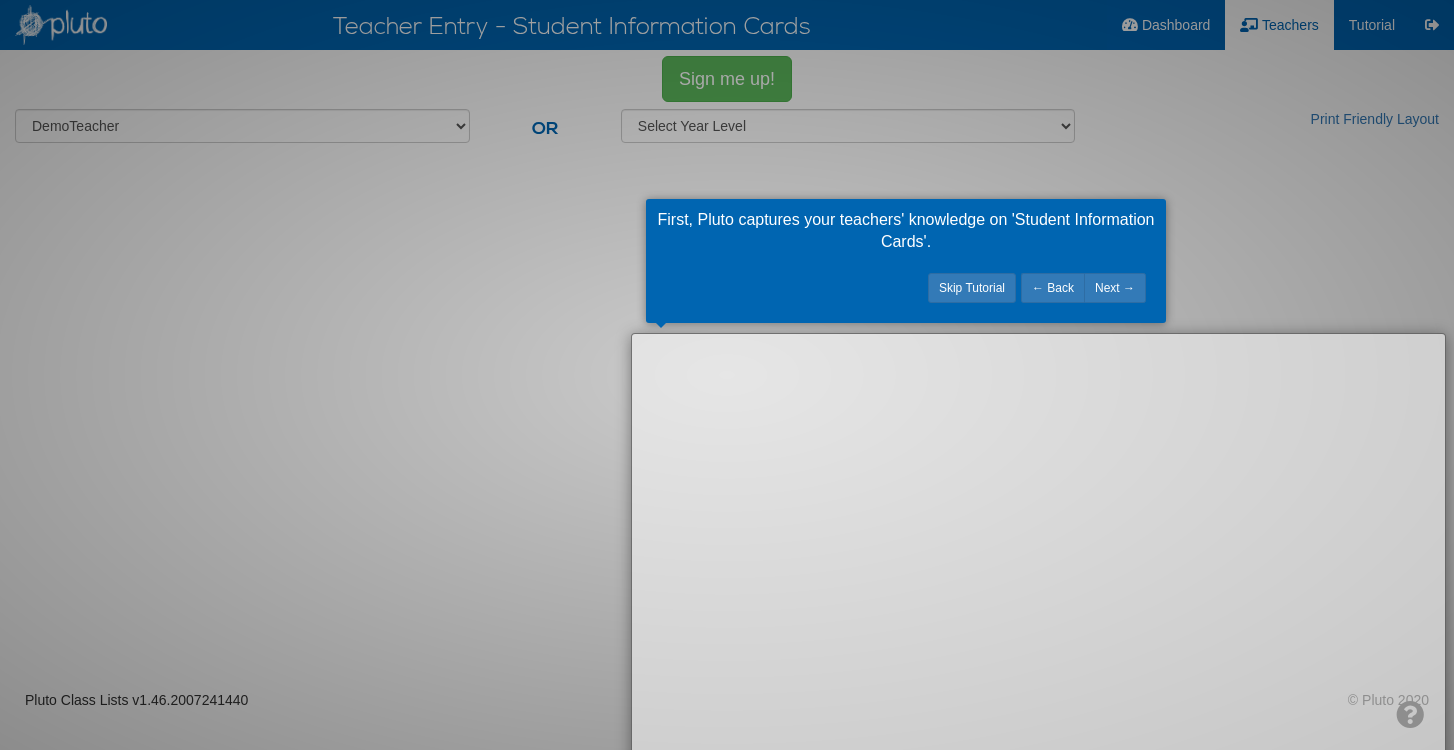 click at bounding box center [727, 375] 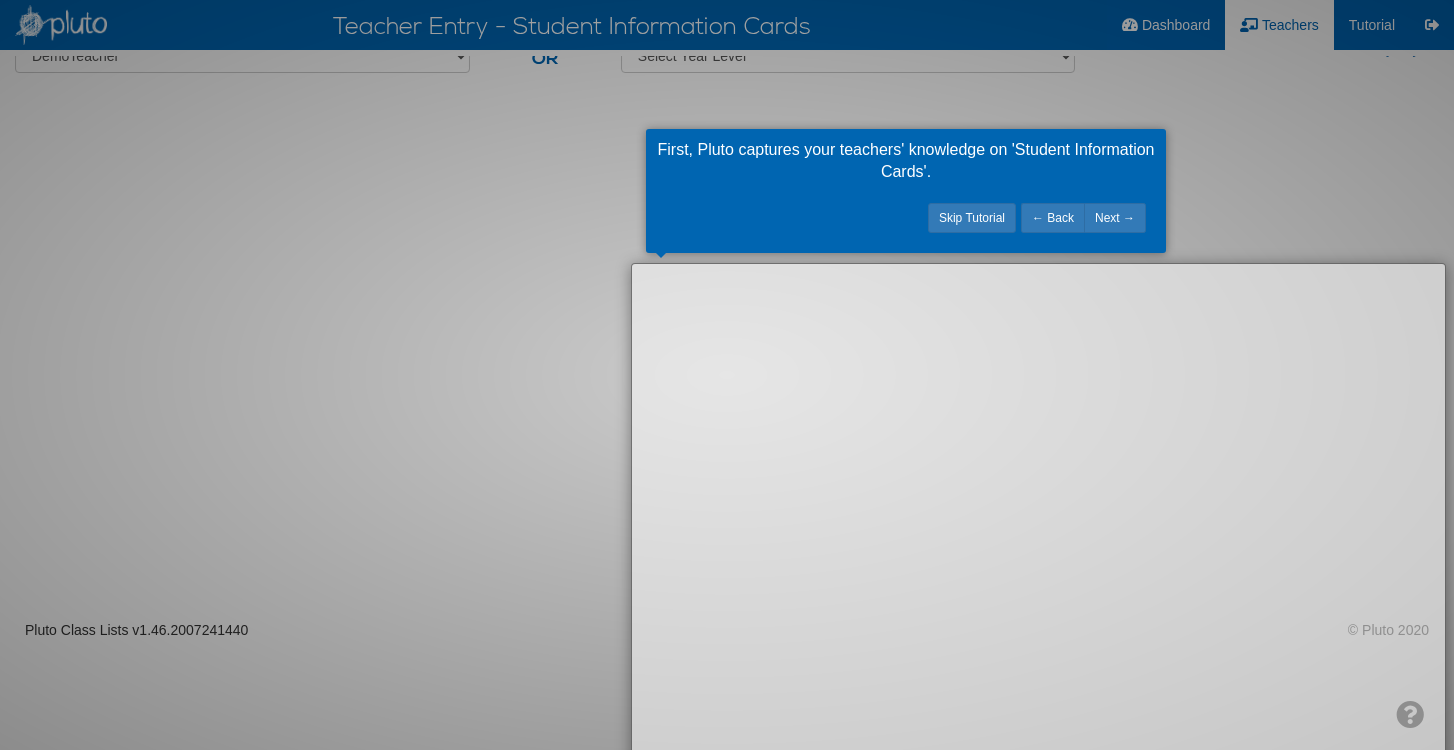 scroll, scrollTop: 83, scrollLeft: 0, axis: vertical 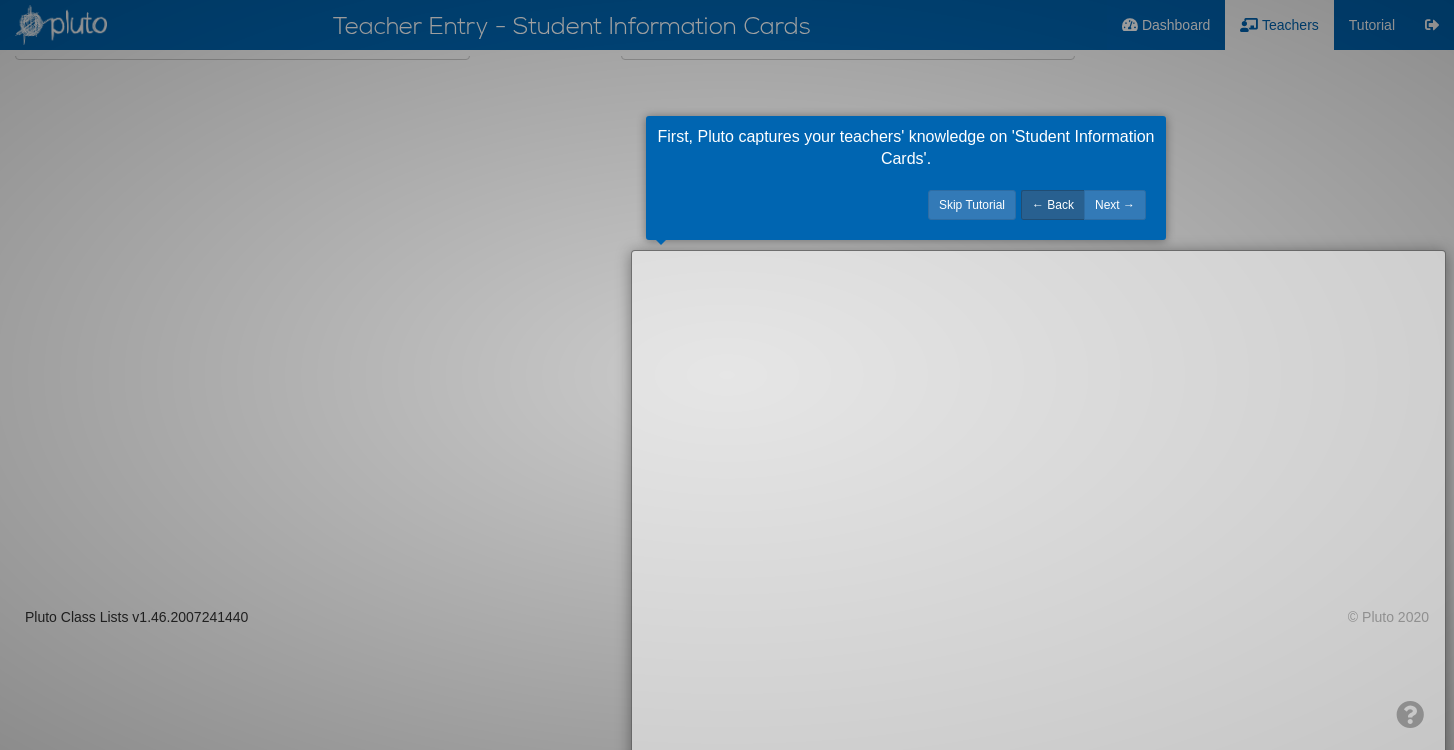 click on "← Back" at bounding box center [1052, 205] 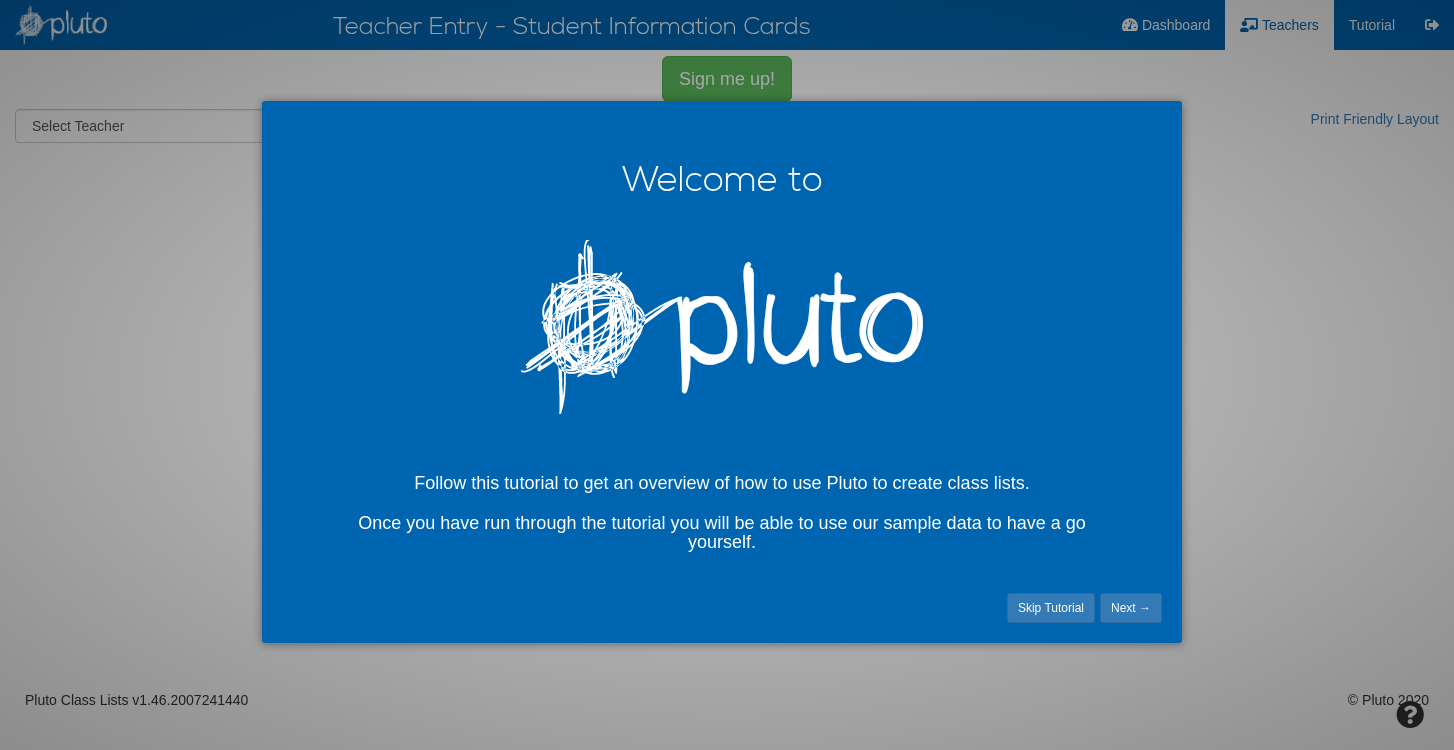 scroll, scrollTop: 0, scrollLeft: 0, axis: both 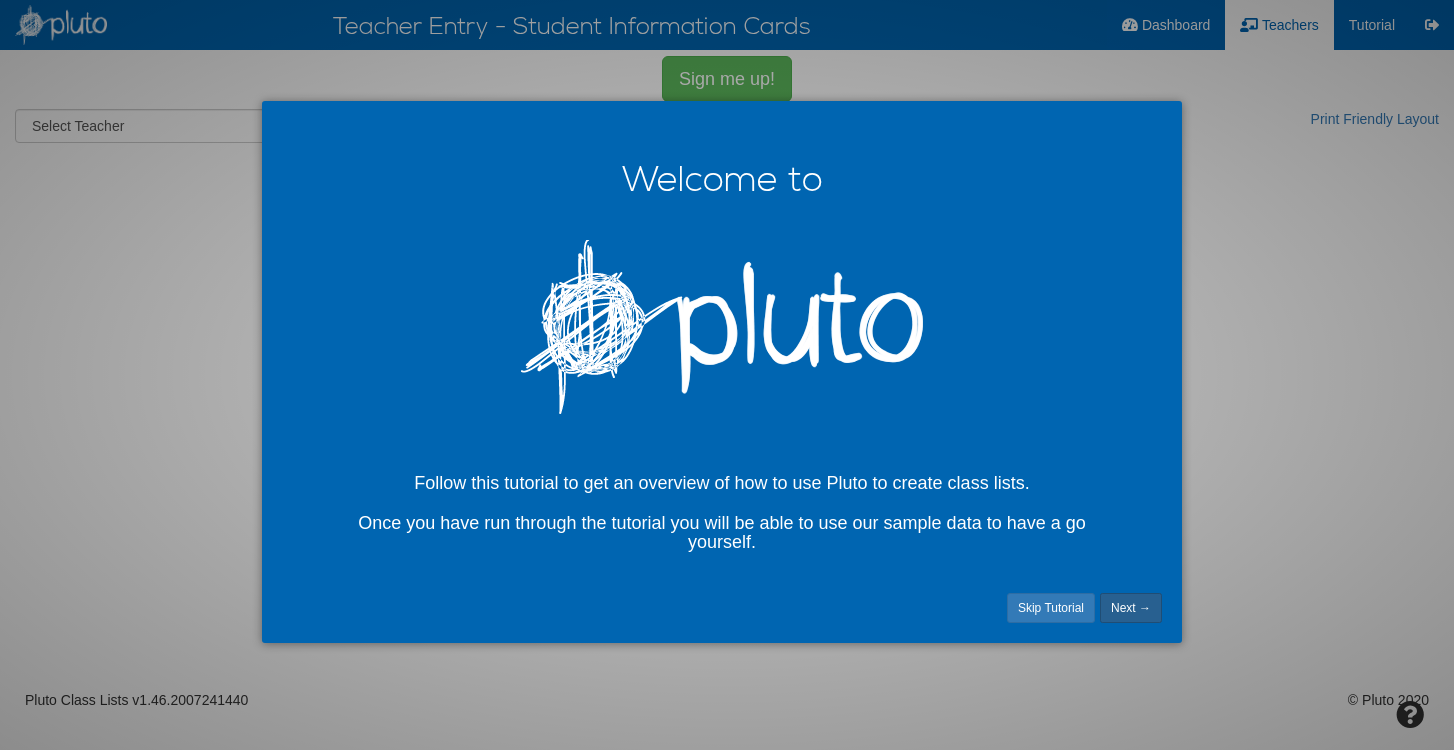 click on "Next →" at bounding box center [1131, 608] 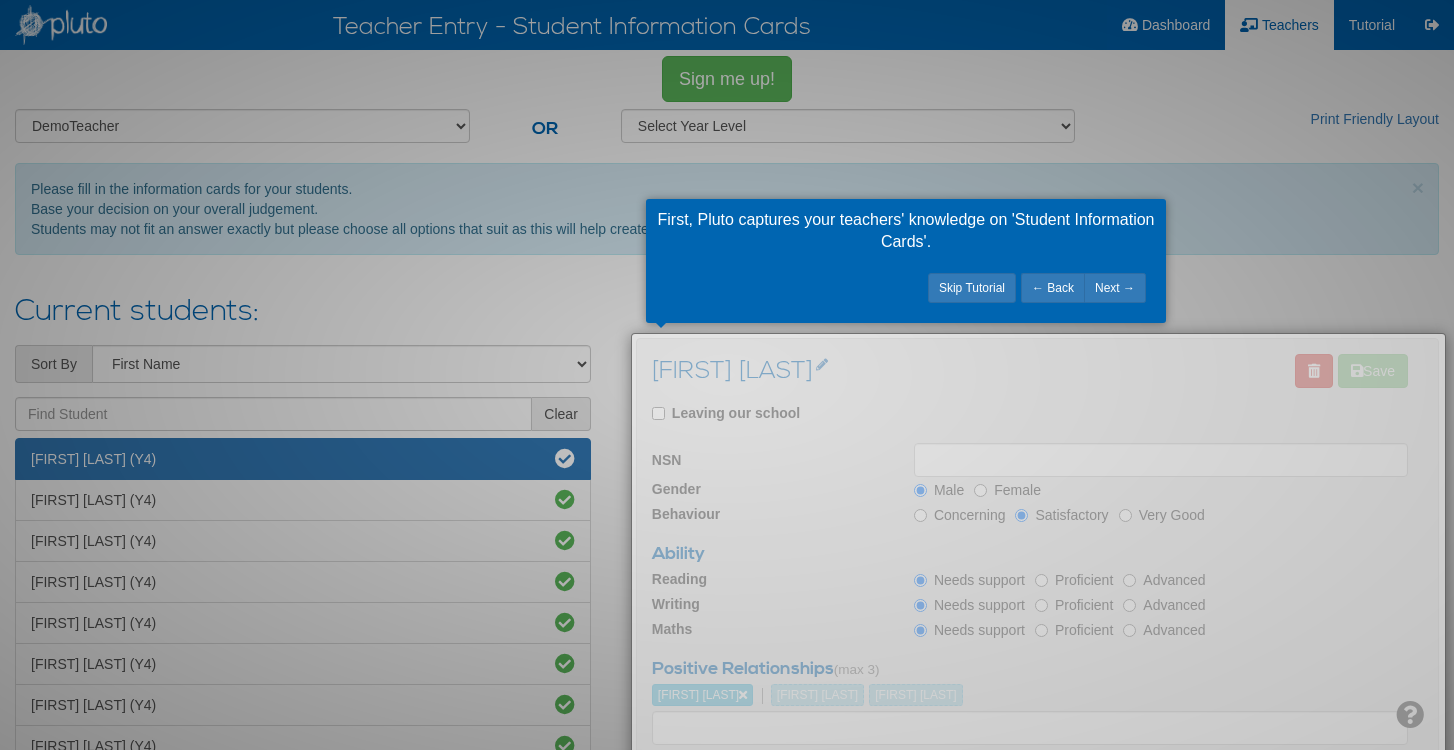 scroll, scrollTop: 0, scrollLeft: 0, axis: both 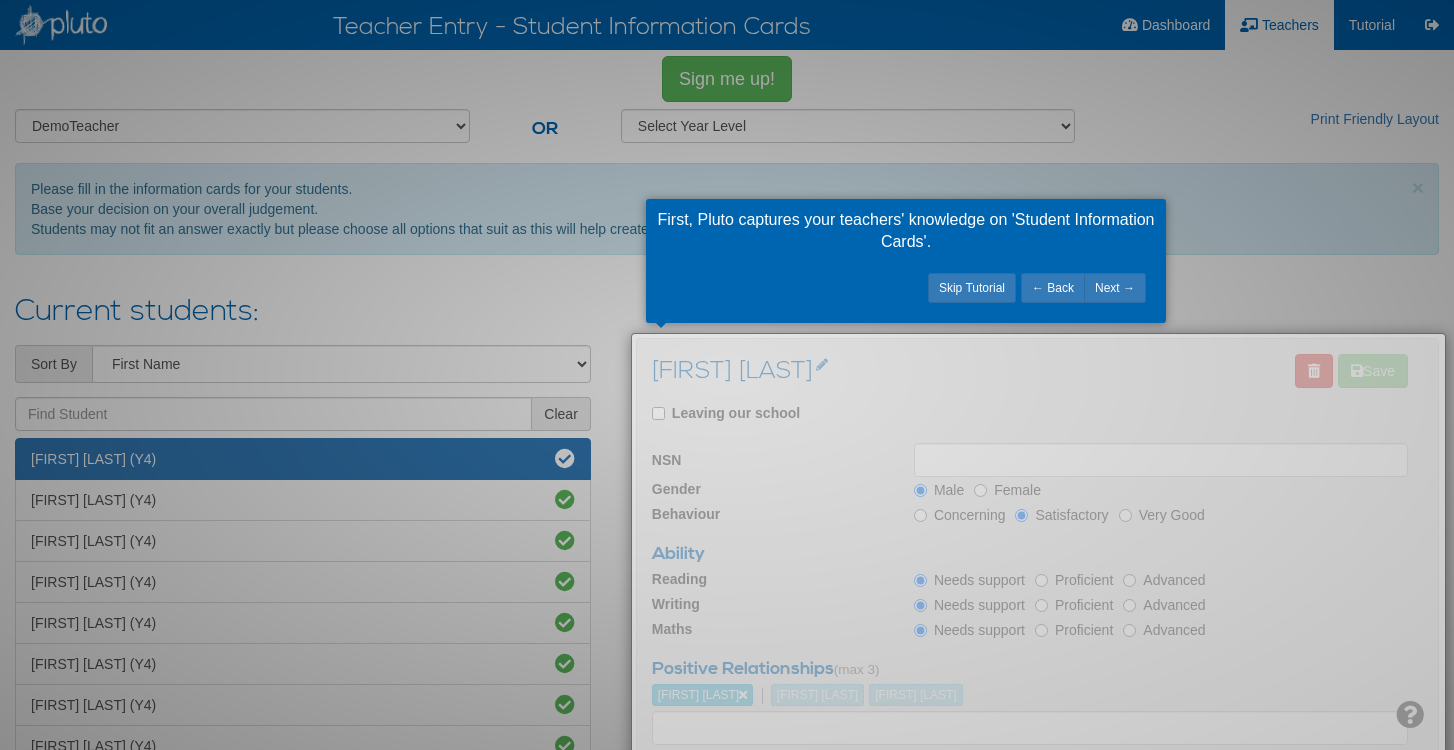 click at bounding box center (727, 375) 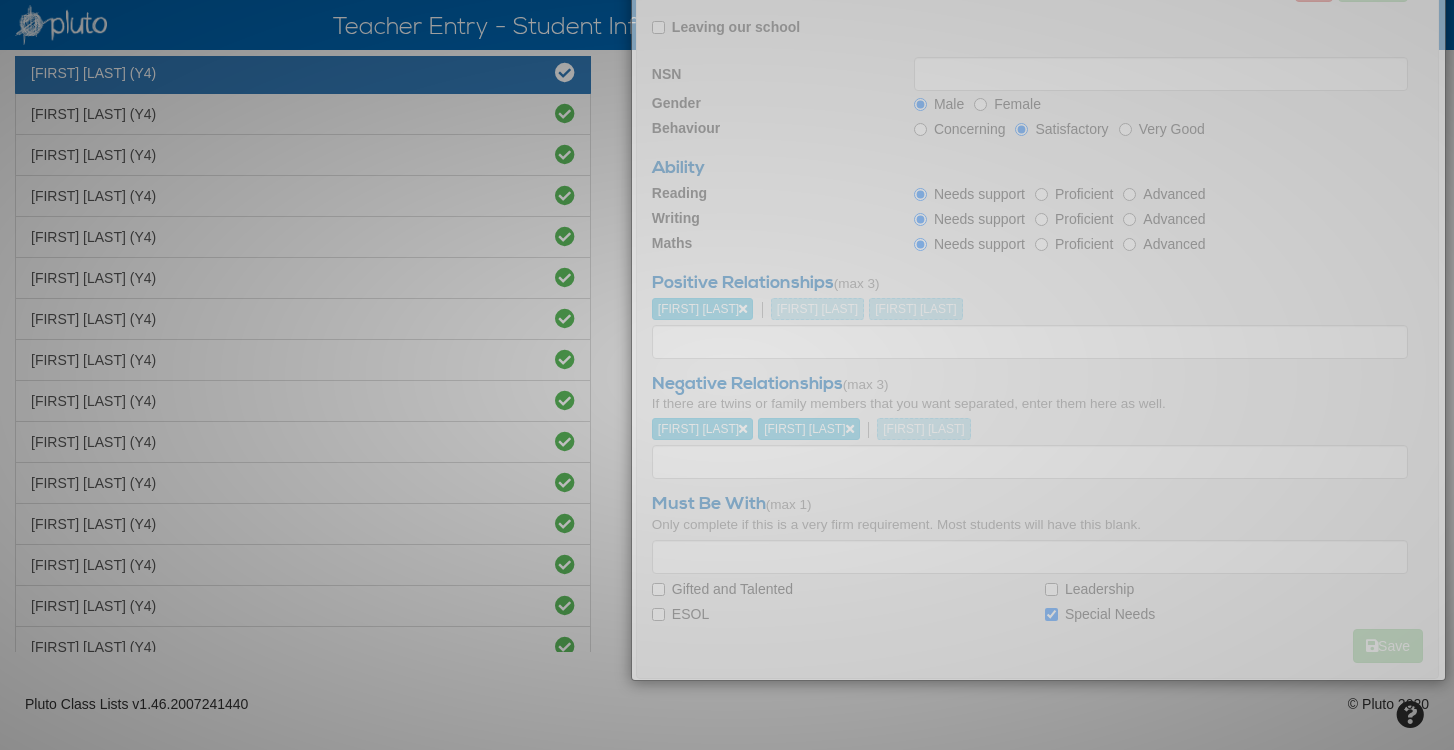 scroll, scrollTop: 385, scrollLeft: 0, axis: vertical 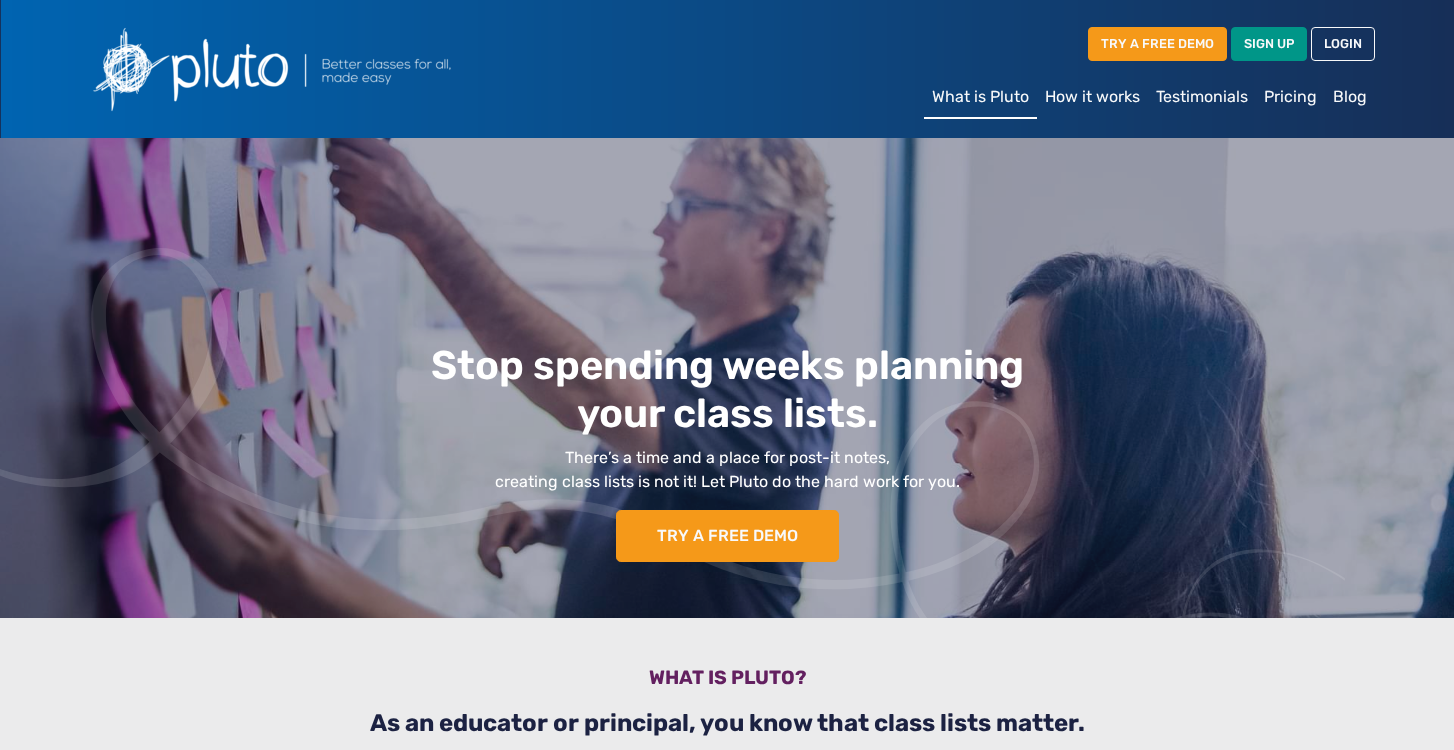 click on "How it works" at bounding box center [1092, 97] 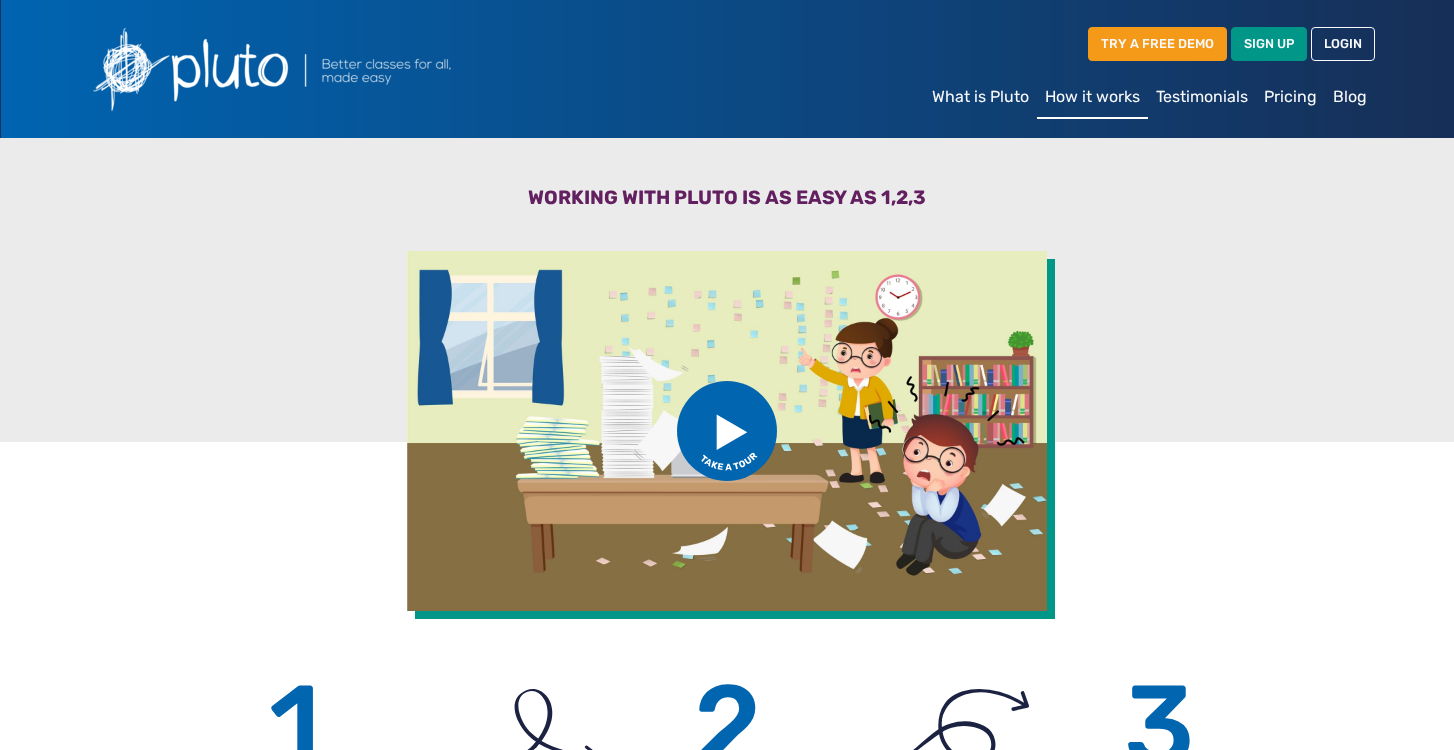 scroll, scrollTop: 0, scrollLeft: 0, axis: both 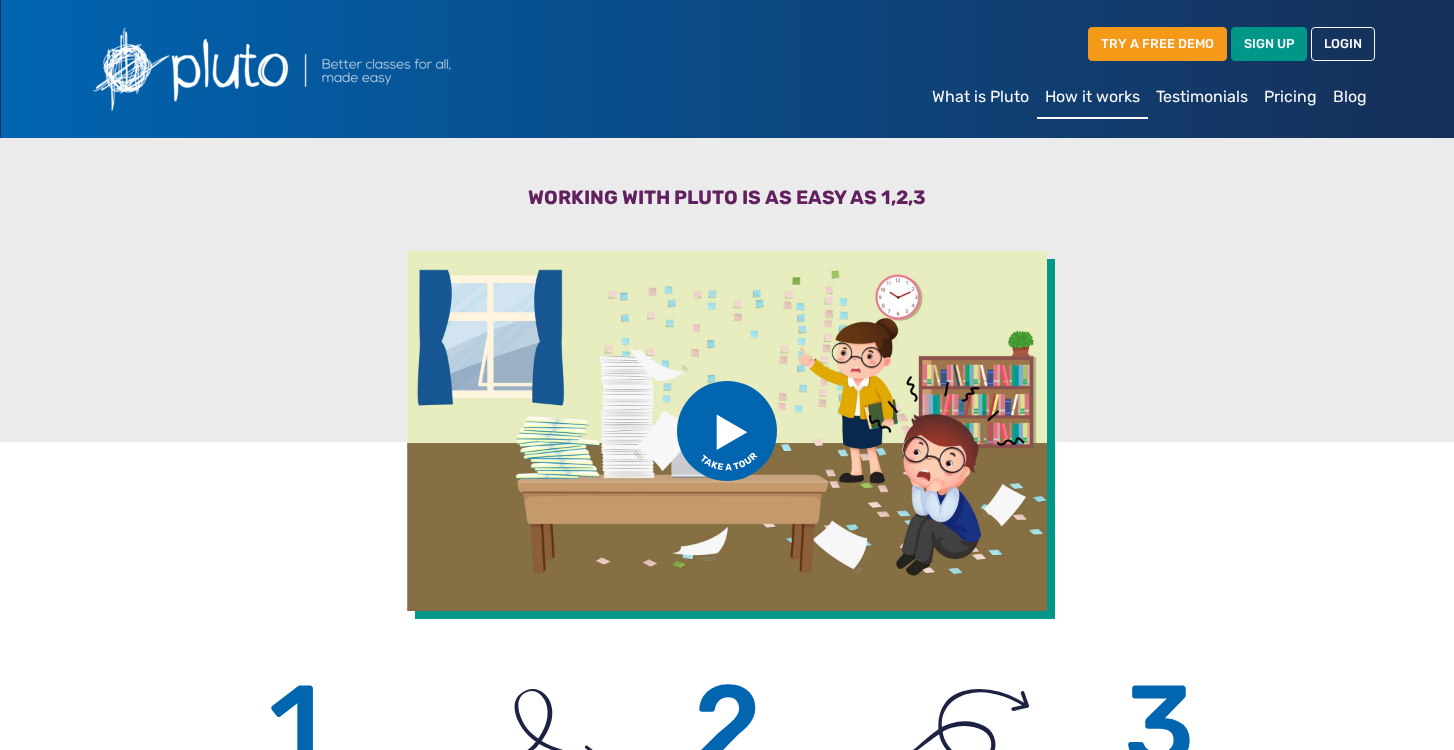 click on "Testimonials" at bounding box center [1202, 97] 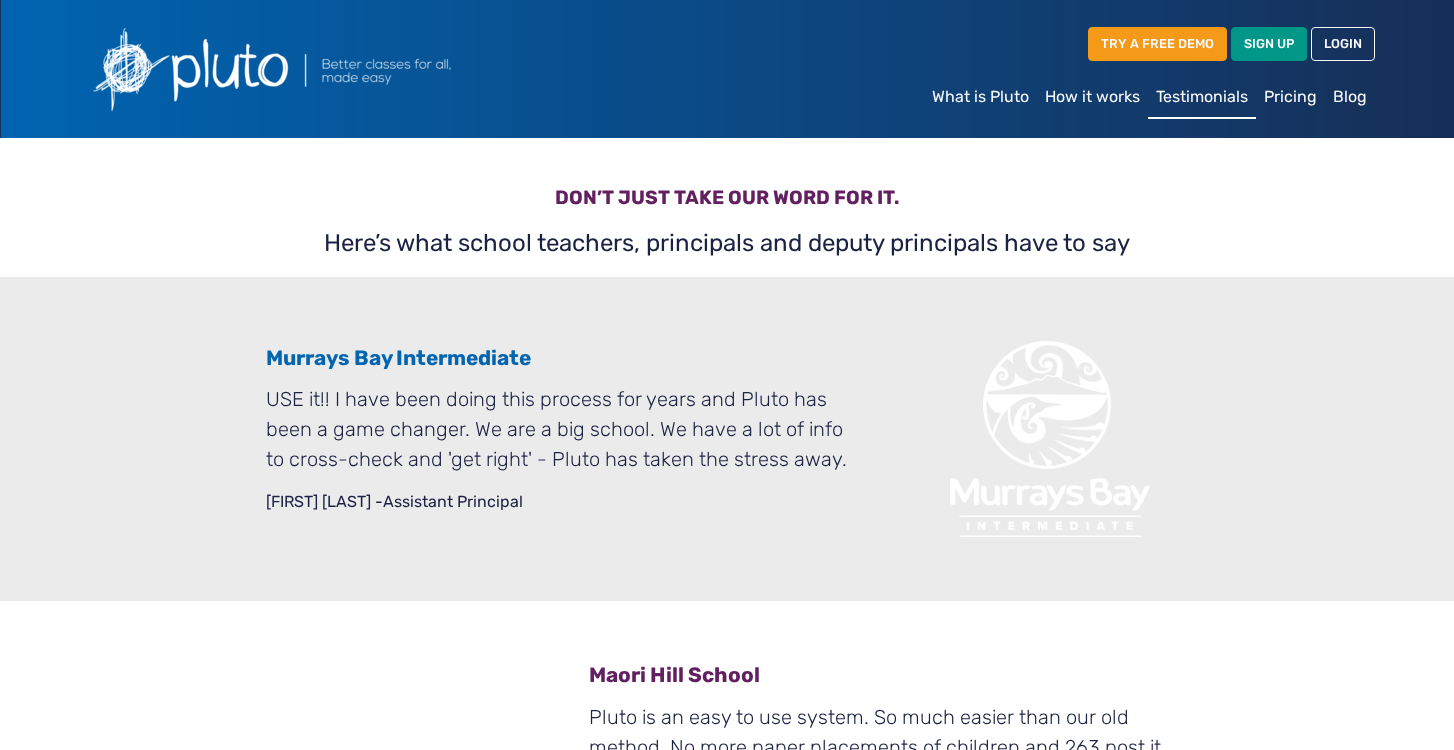 scroll, scrollTop: 0, scrollLeft: 0, axis: both 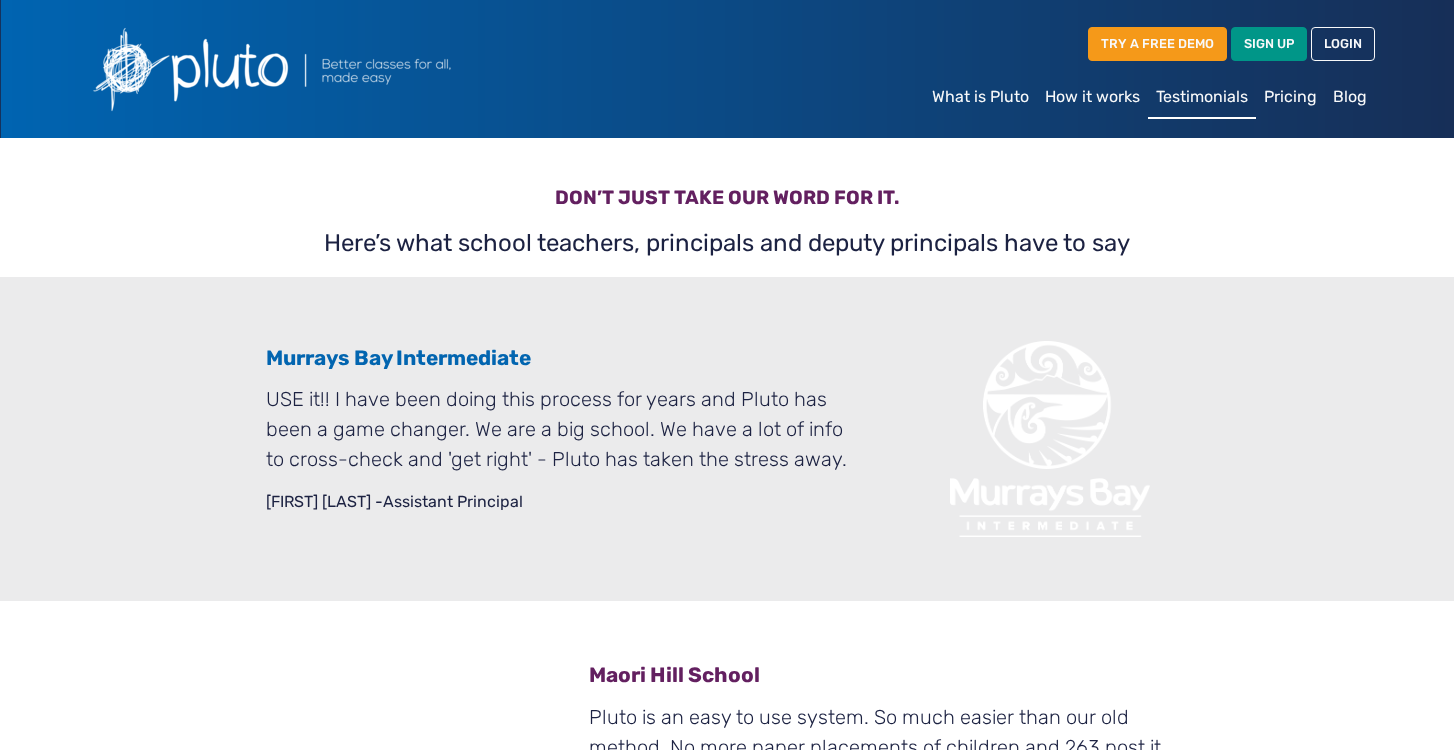 click on "Pricing" at bounding box center [1290, 97] 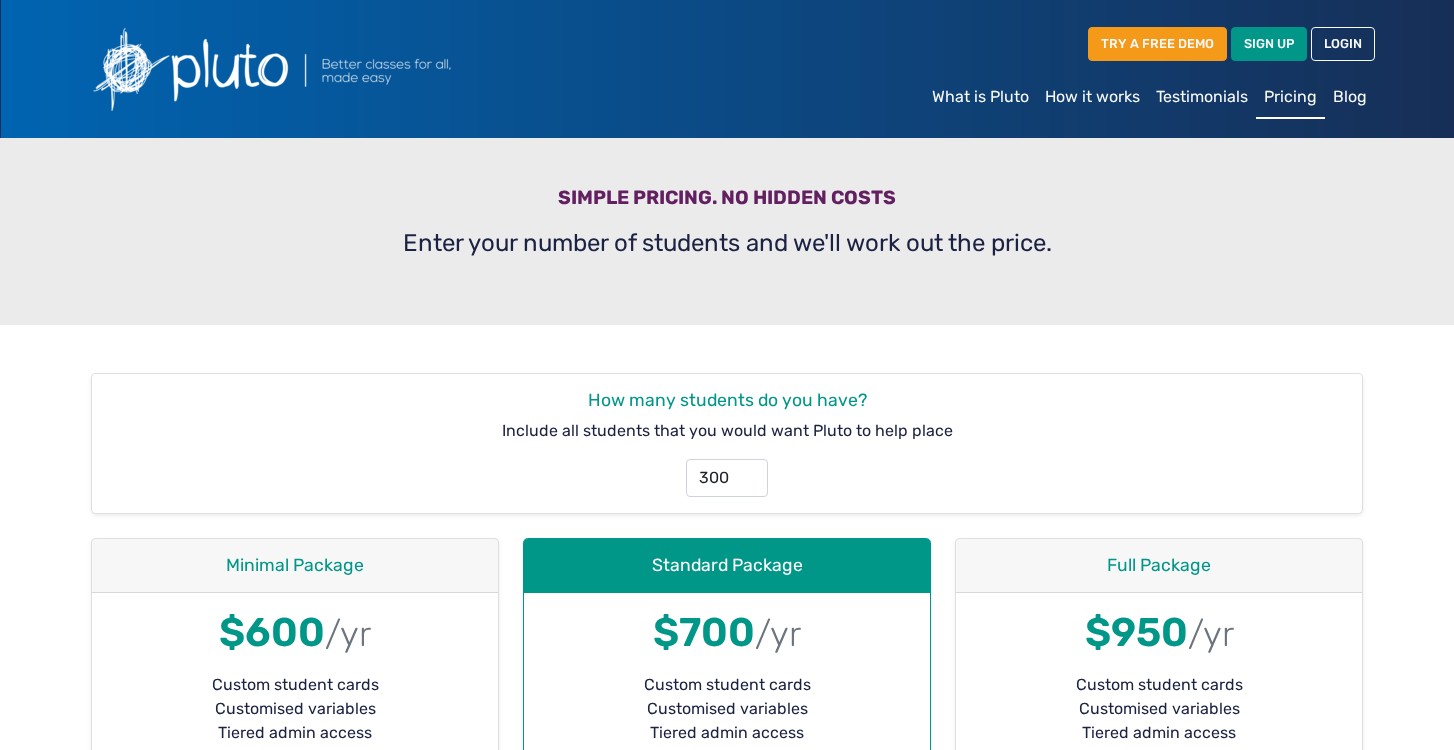 scroll, scrollTop: 0, scrollLeft: 0, axis: both 